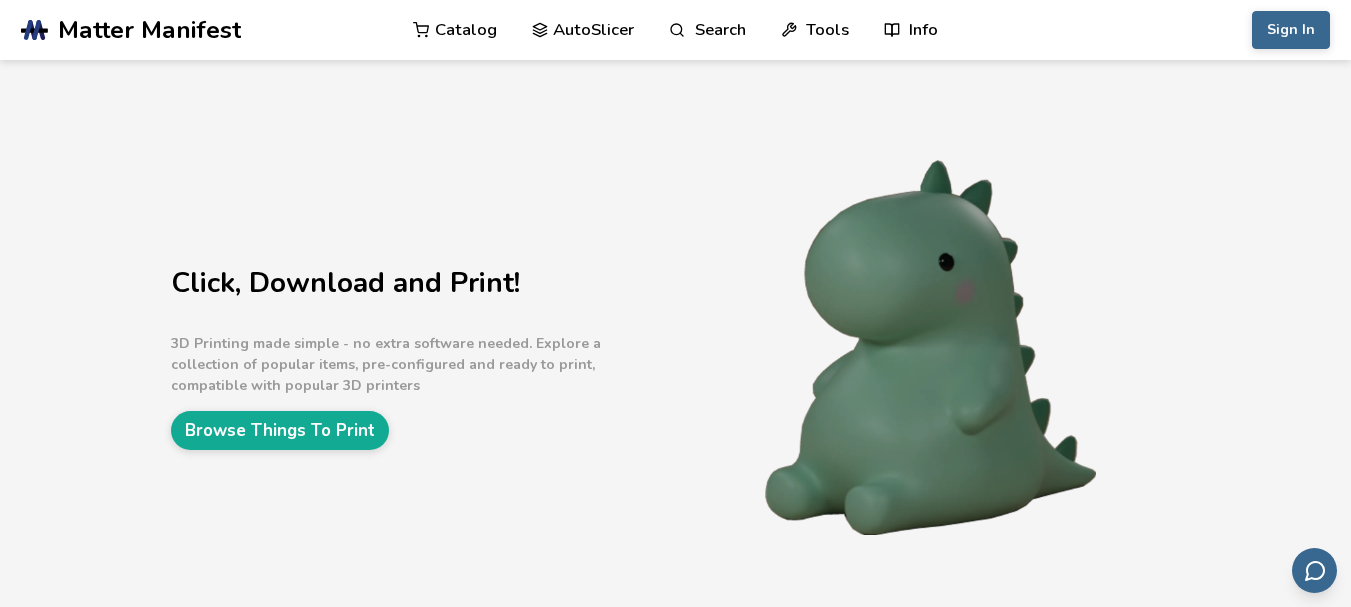 scroll, scrollTop: 0, scrollLeft: 0, axis: both 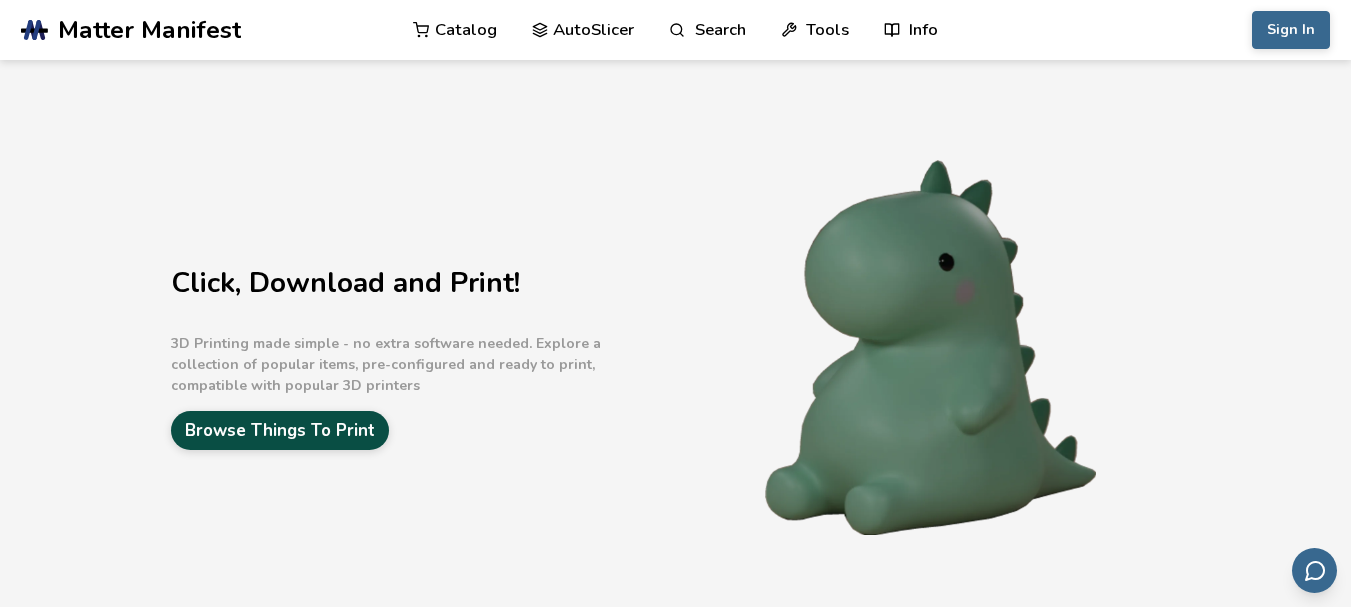 click on "Browse Things To Print" at bounding box center (280, 430) 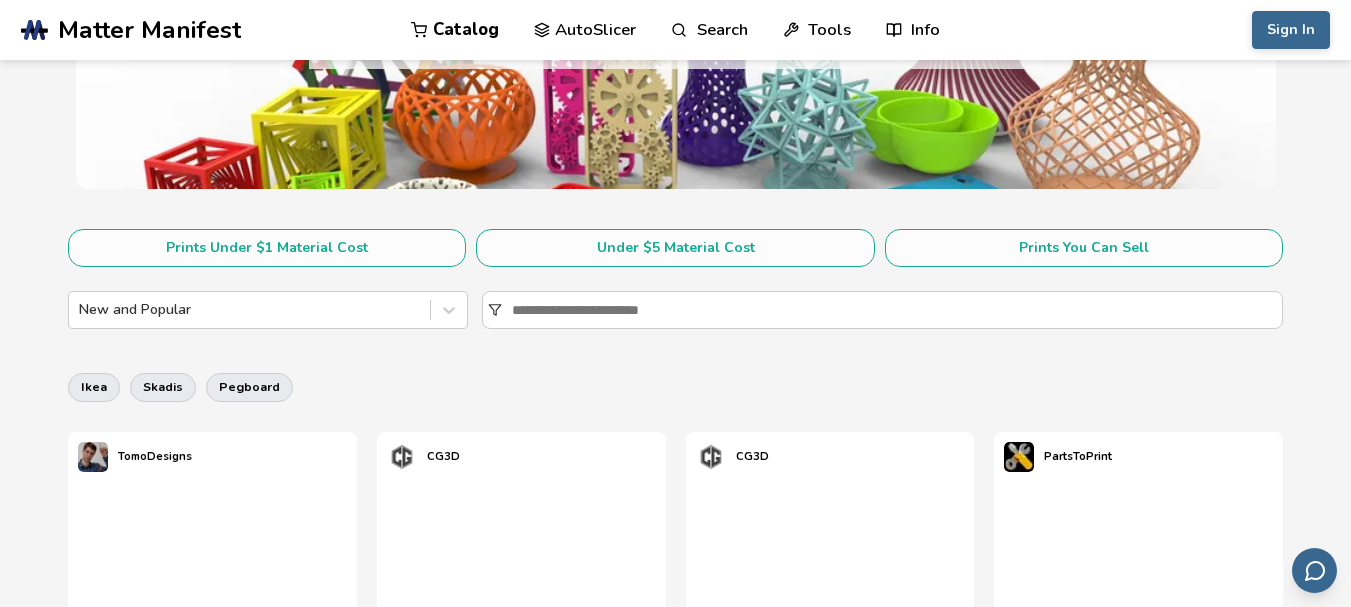 scroll, scrollTop: 0, scrollLeft: 0, axis: both 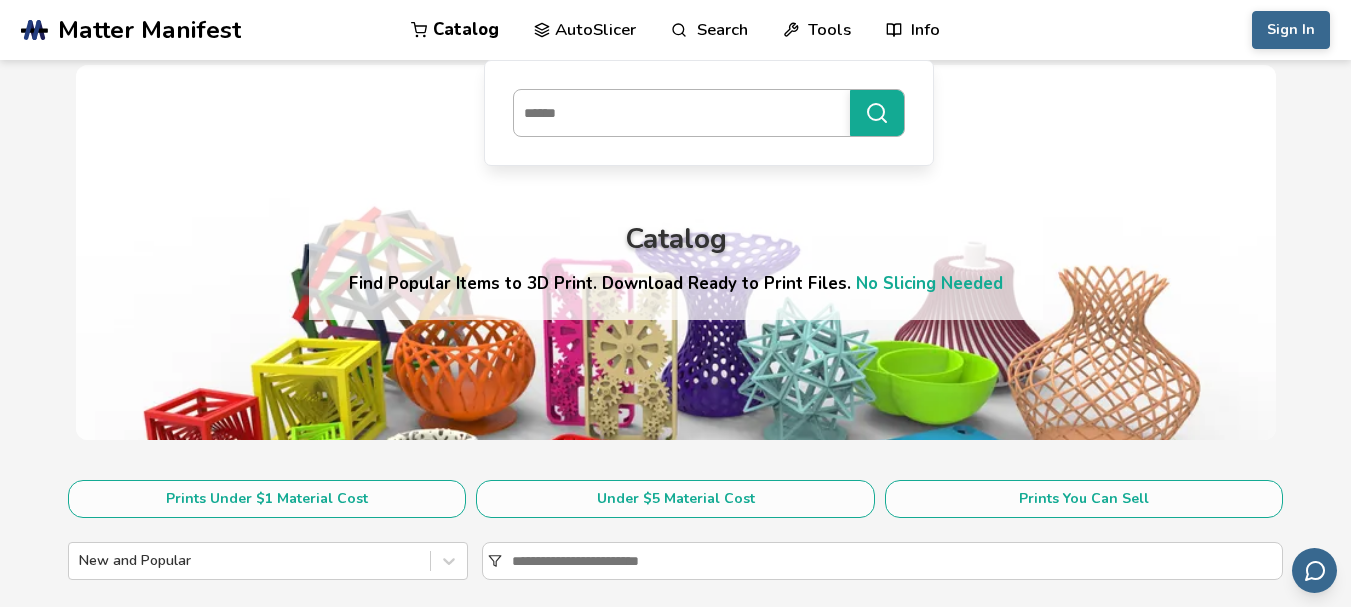 click at bounding box center [677, 113] 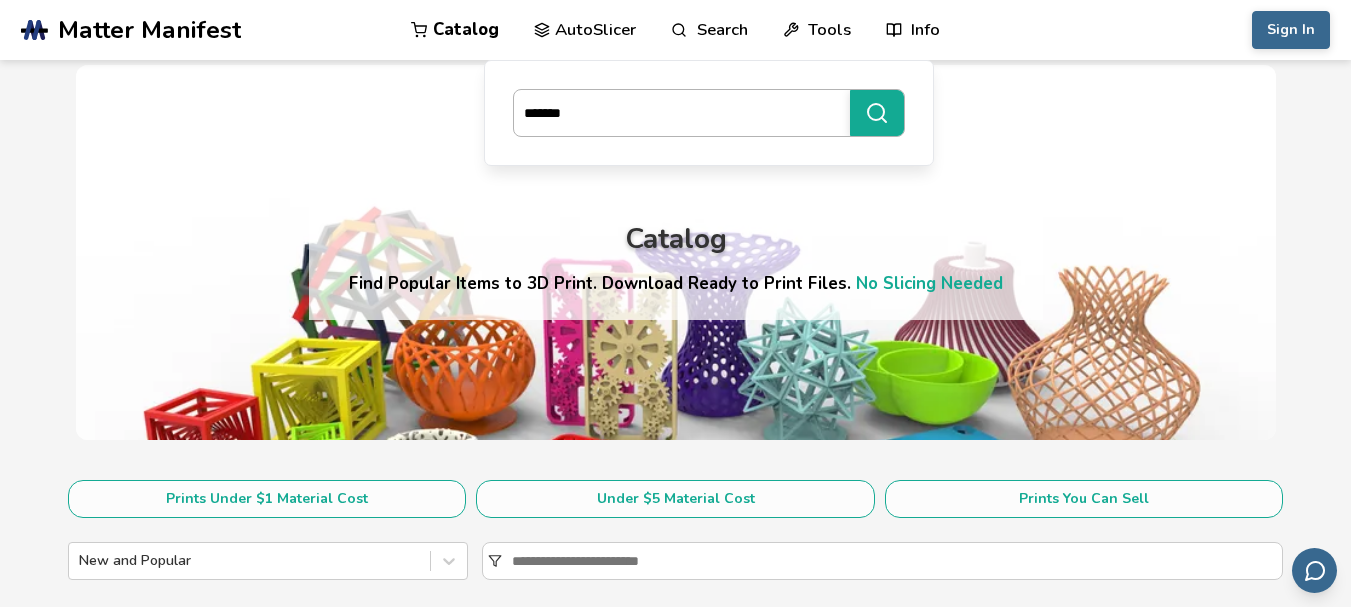 type on "*******" 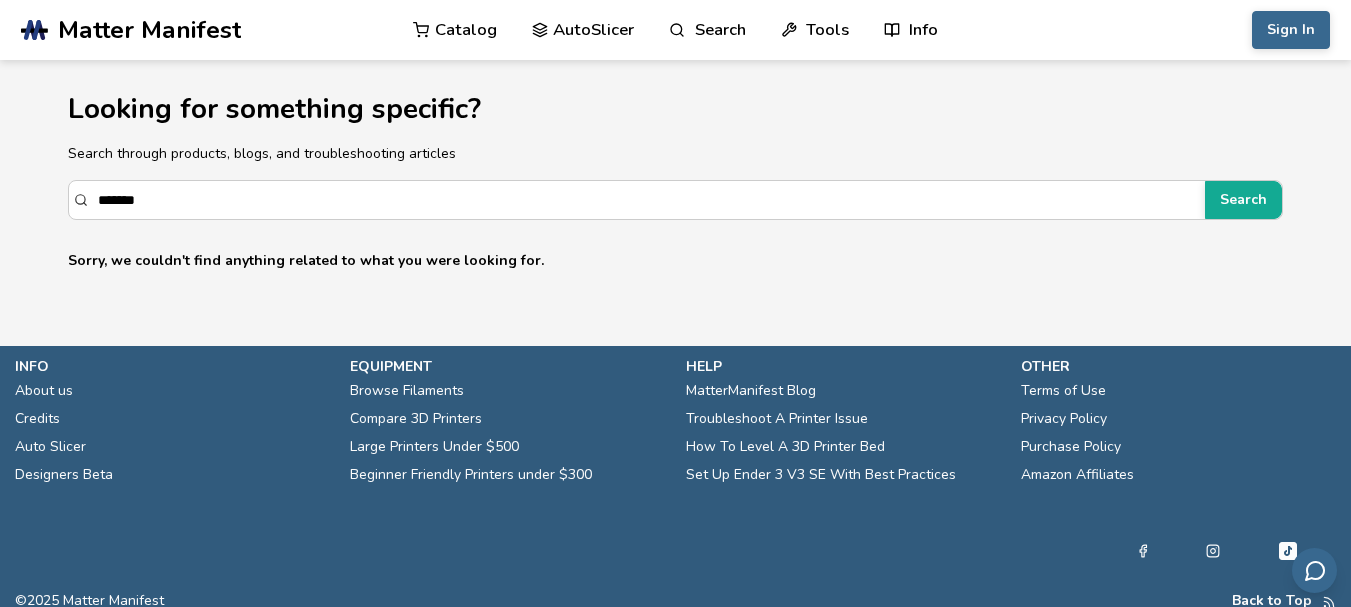 click on "Catalog" at bounding box center (455, 30) 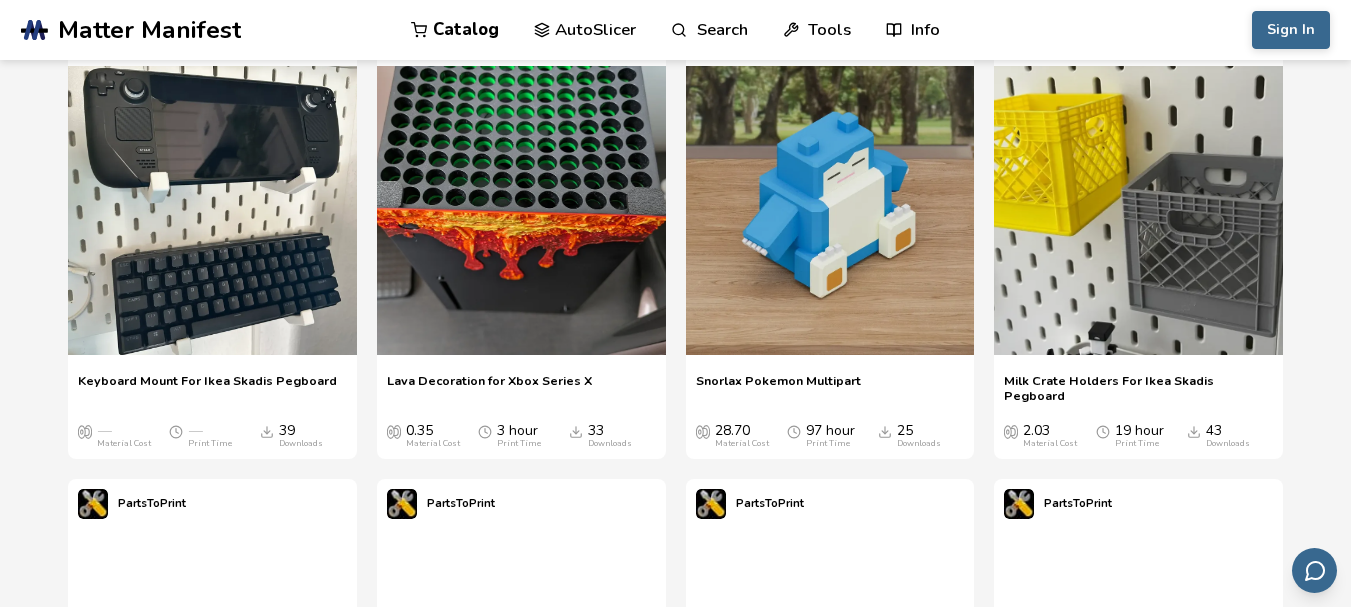 scroll, scrollTop: 4400, scrollLeft: 0, axis: vertical 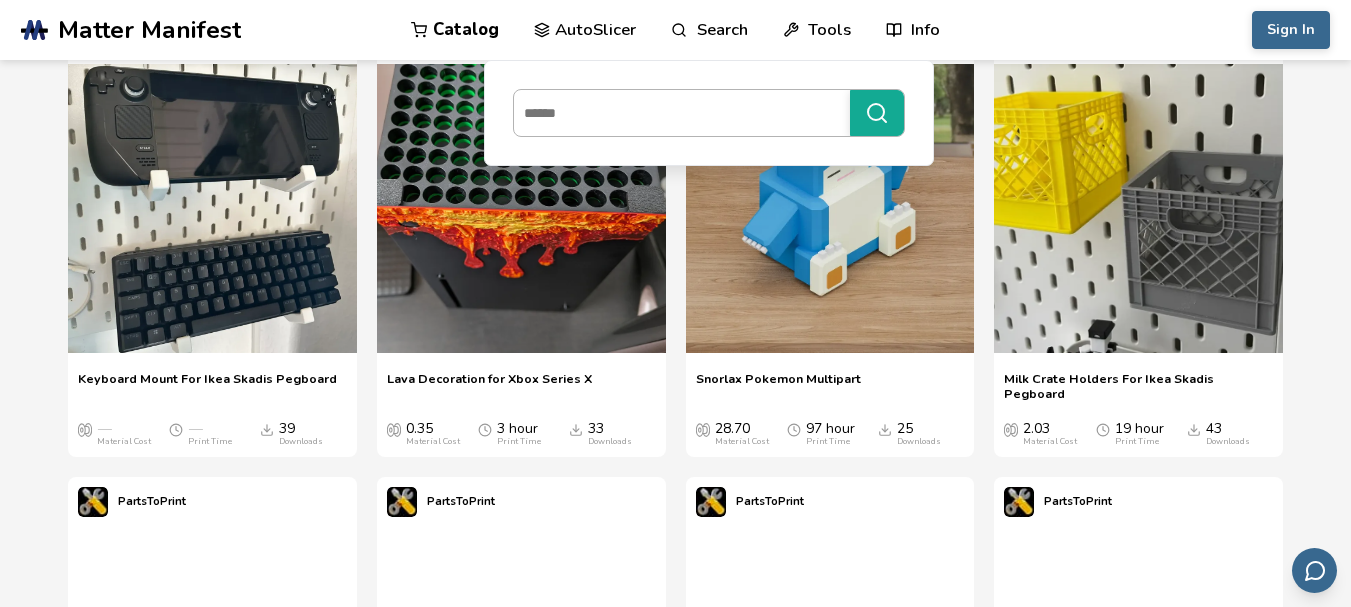 click at bounding box center [677, 113] 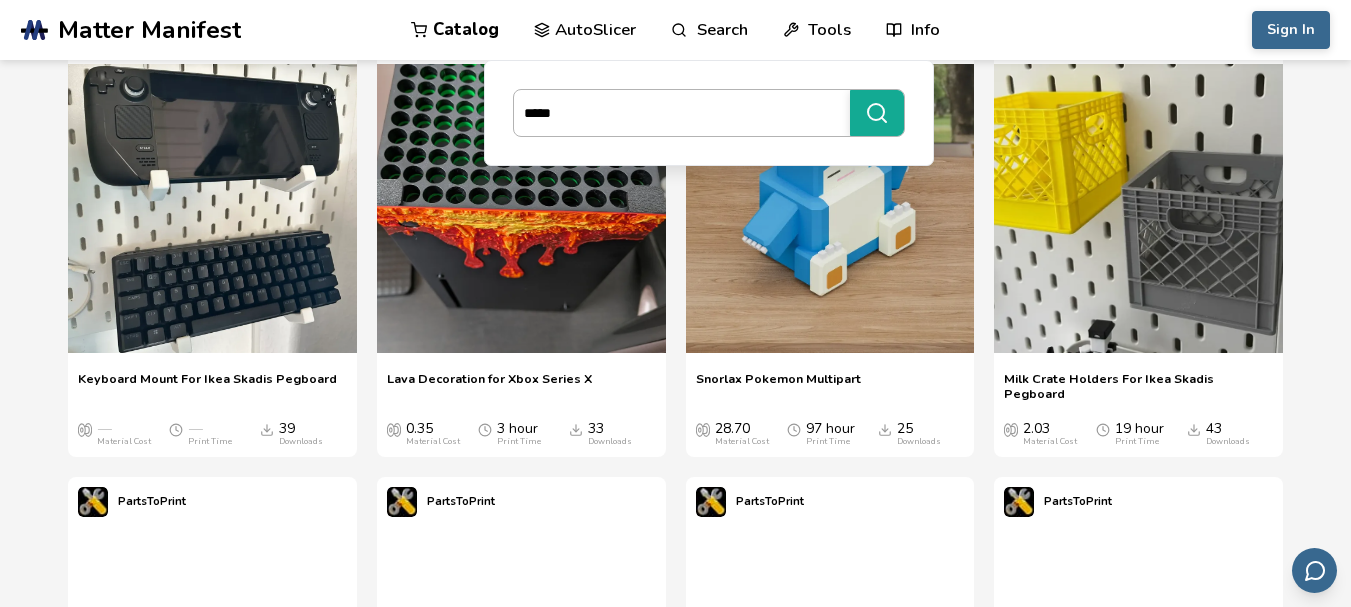 type on "*****" 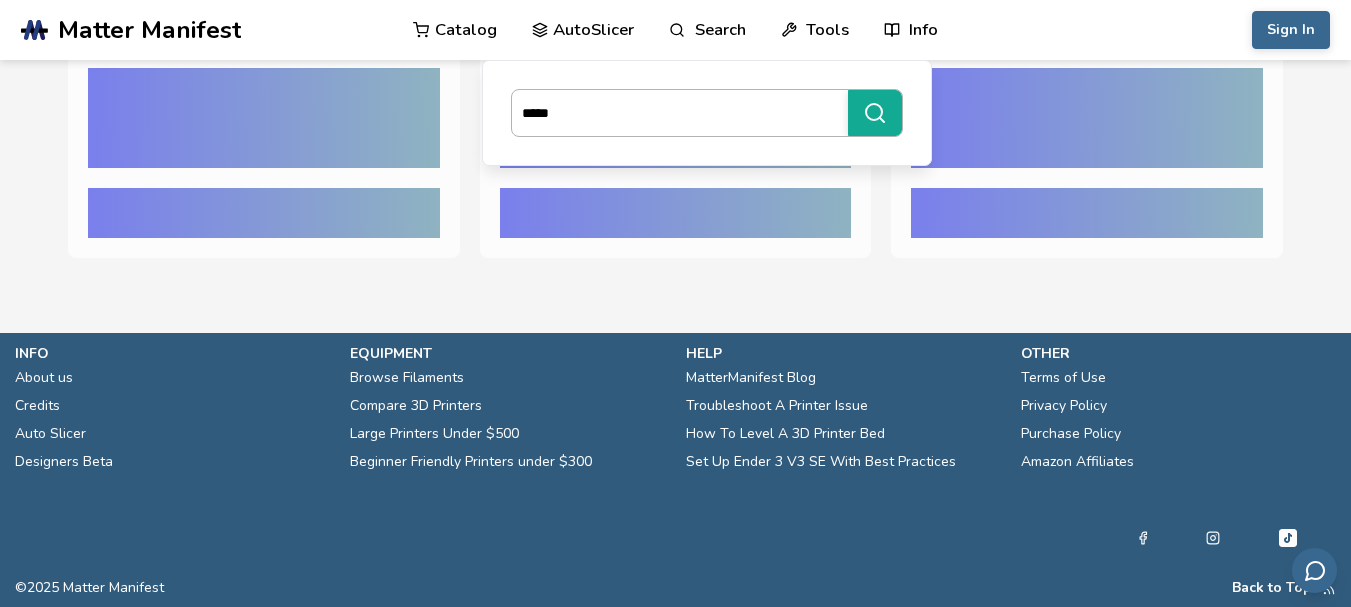scroll, scrollTop: 0, scrollLeft: 0, axis: both 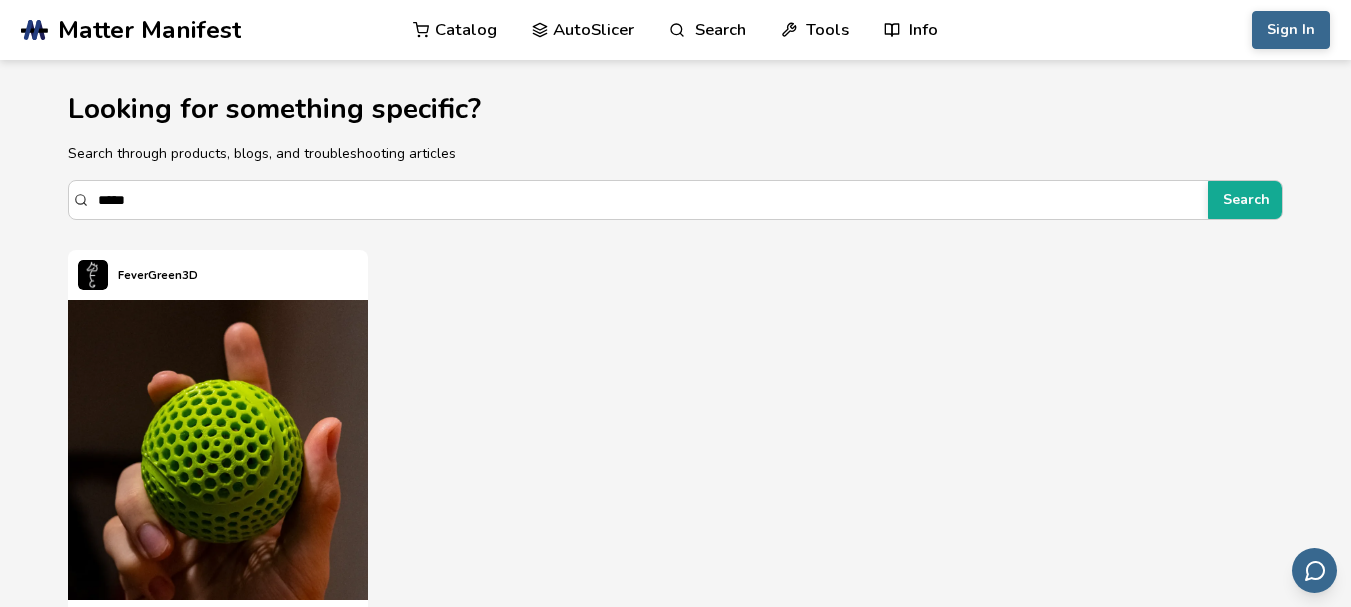 click on "Catalog" at bounding box center (455, 30) 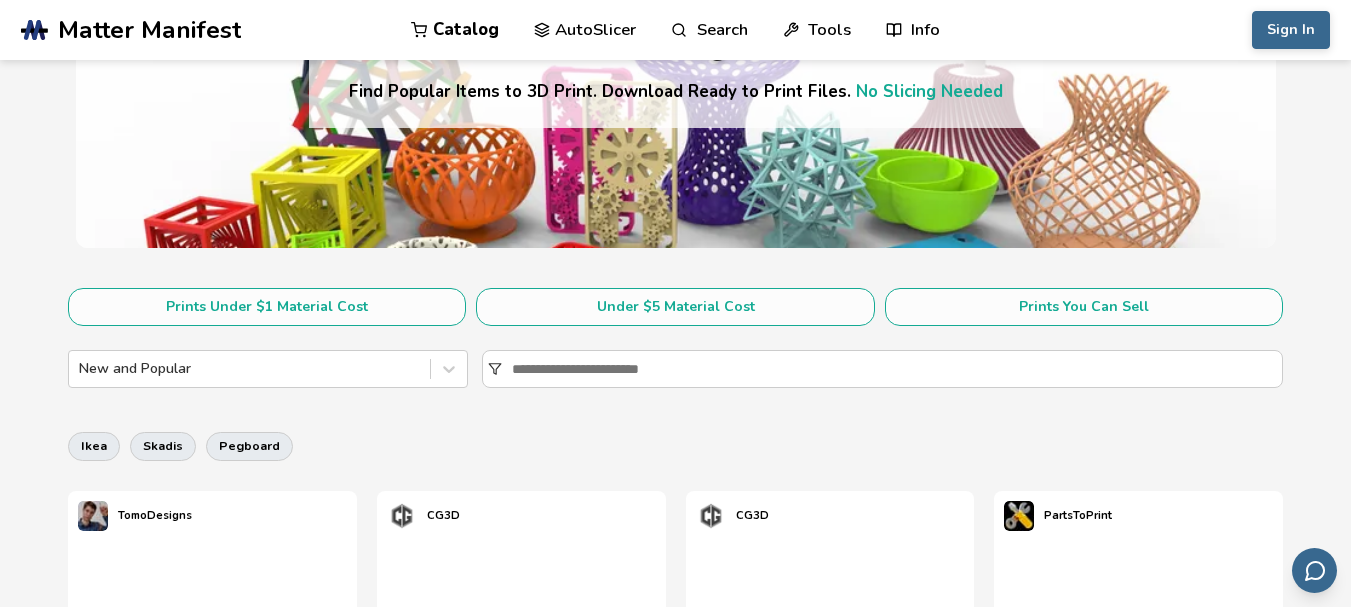 scroll, scrollTop: 200, scrollLeft: 0, axis: vertical 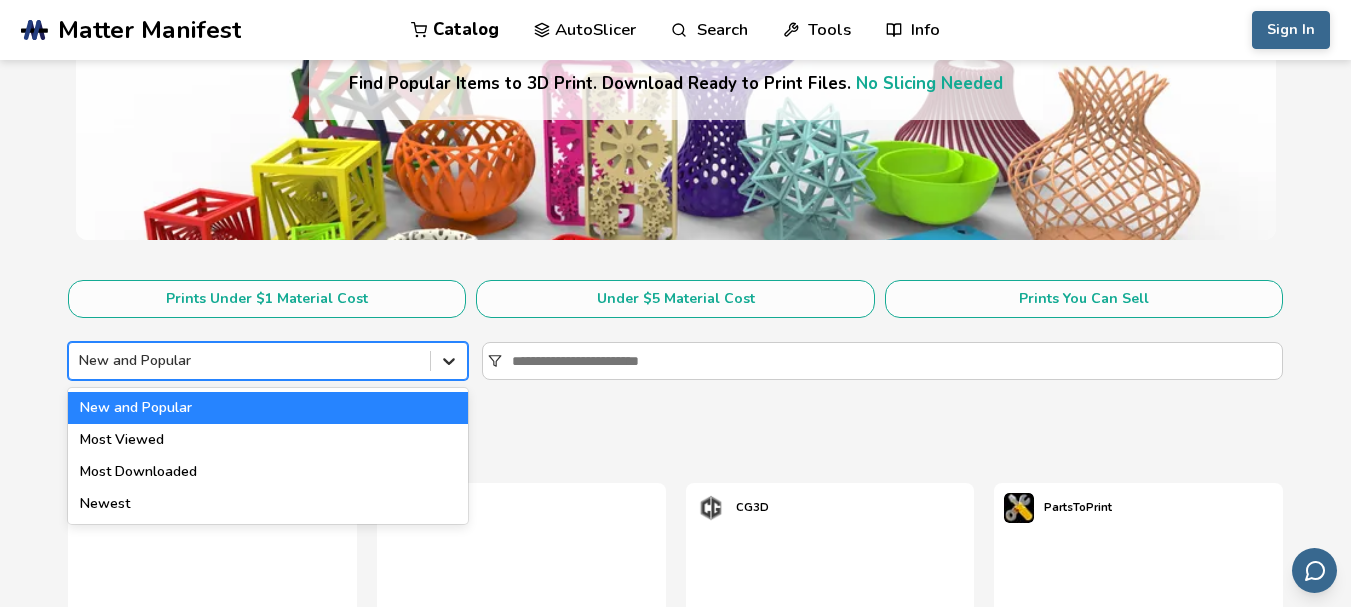 click 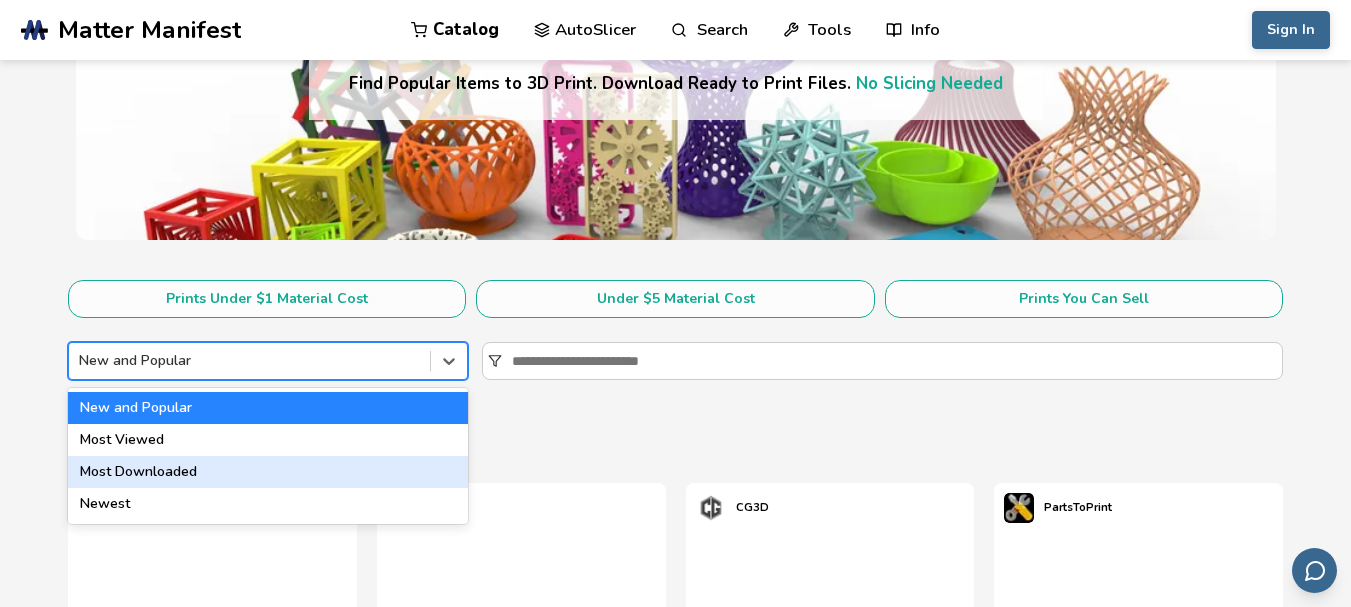 click on "Most Downloaded" at bounding box center (268, 472) 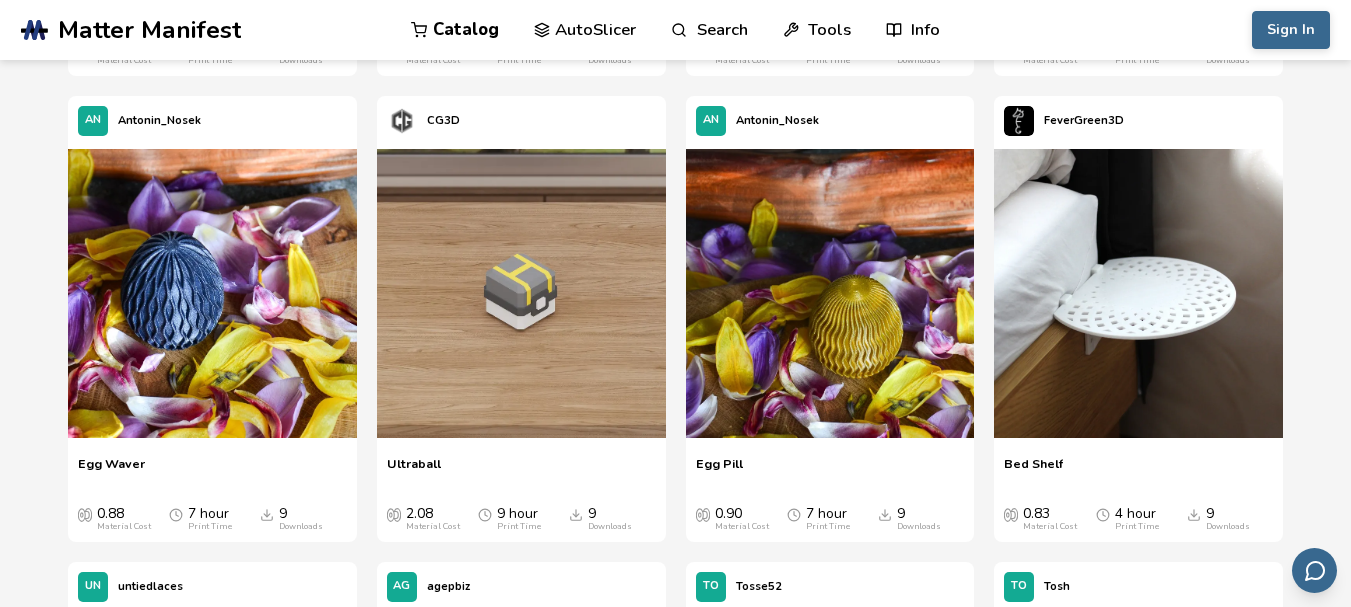 scroll, scrollTop: 1100, scrollLeft: 0, axis: vertical 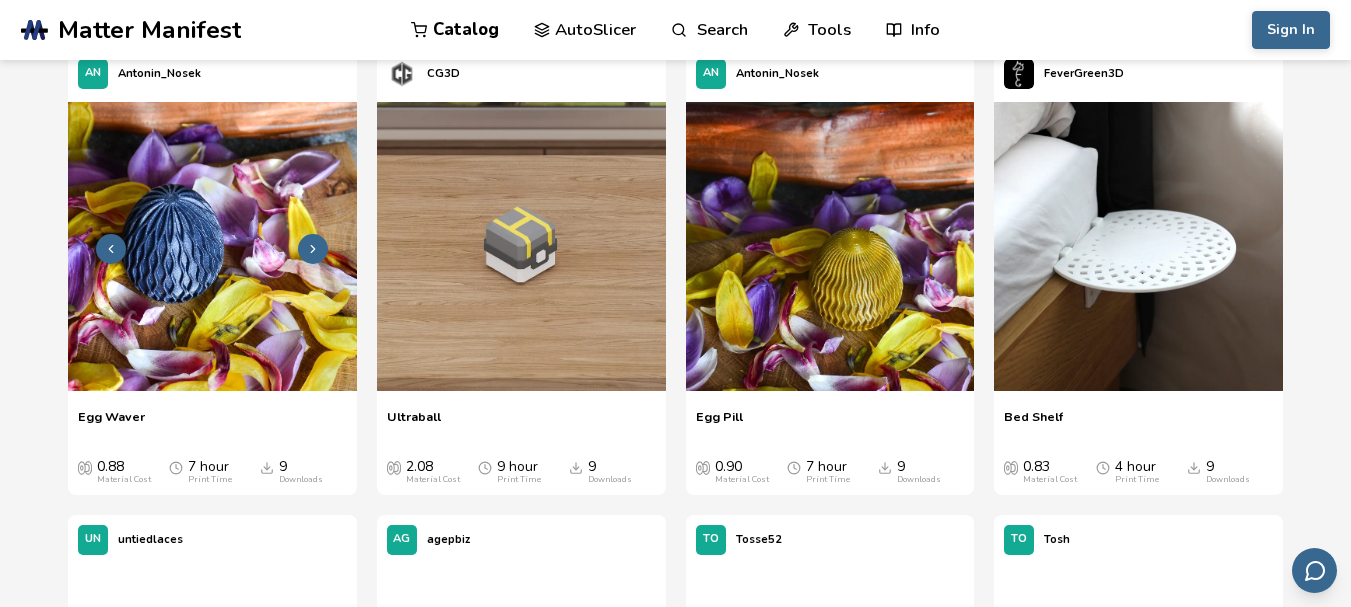 click at bounding box center [212, 246] 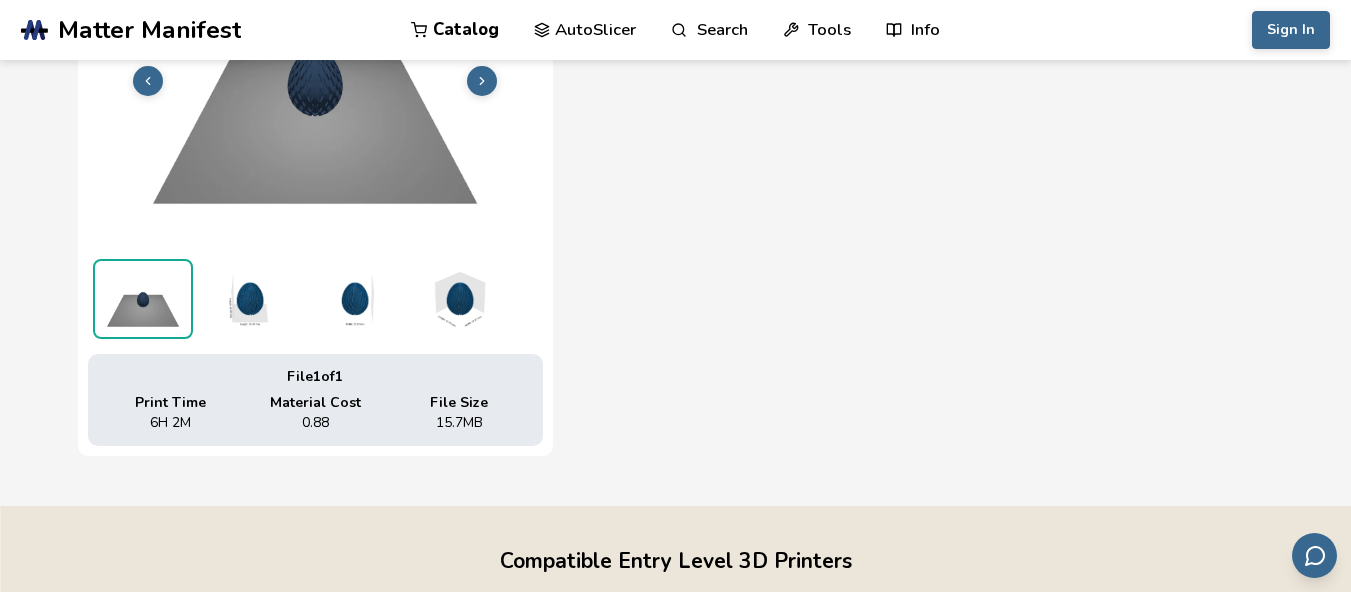 scroll, scrollTop: 886, scrollLeft: 0, axis: vertical 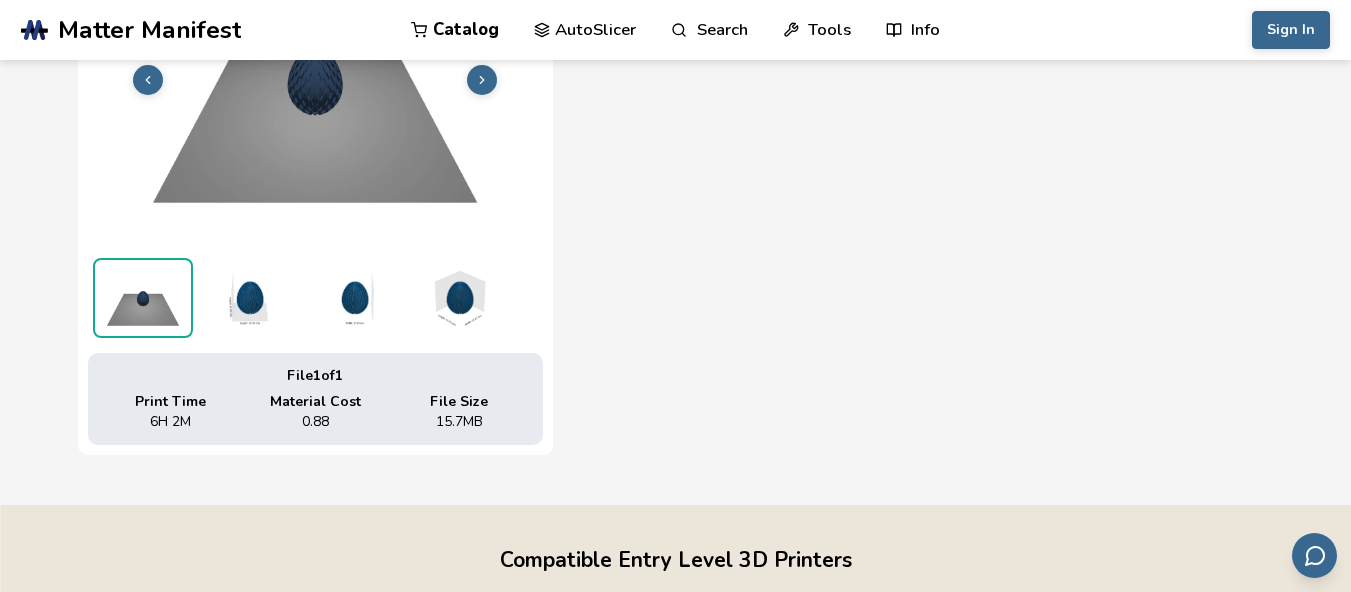 click at bounding box center [248, 298] 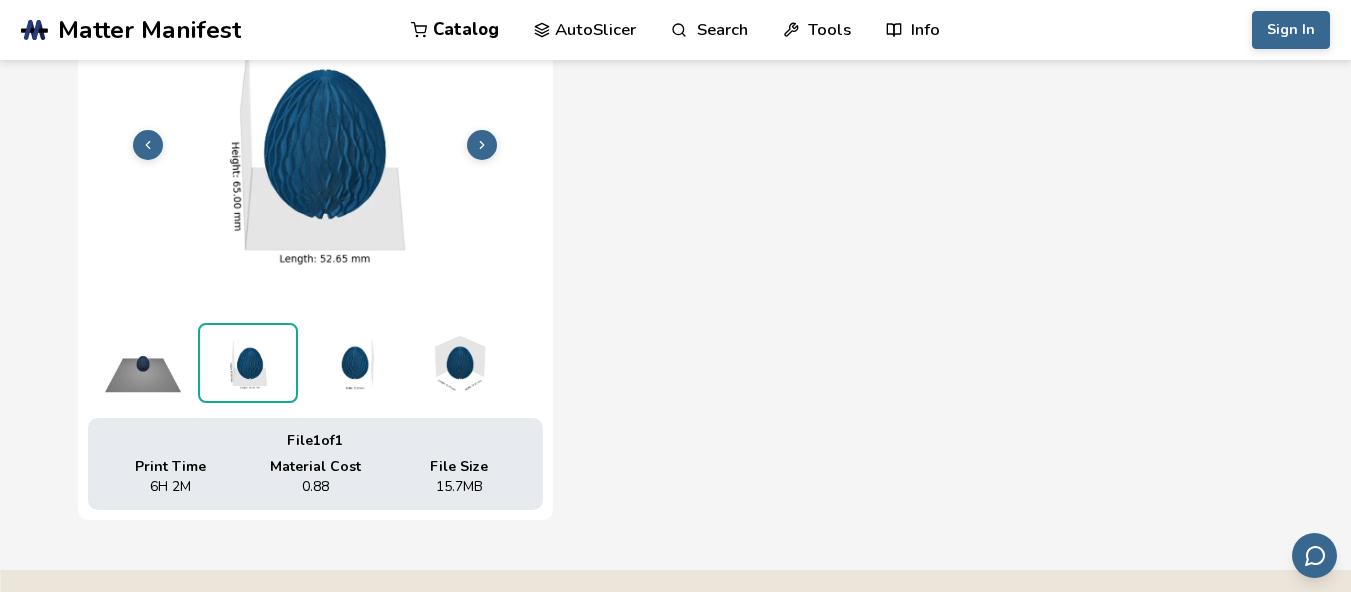 scroll, scrollTop: 786, scrollLeft: 0, axis: vertical 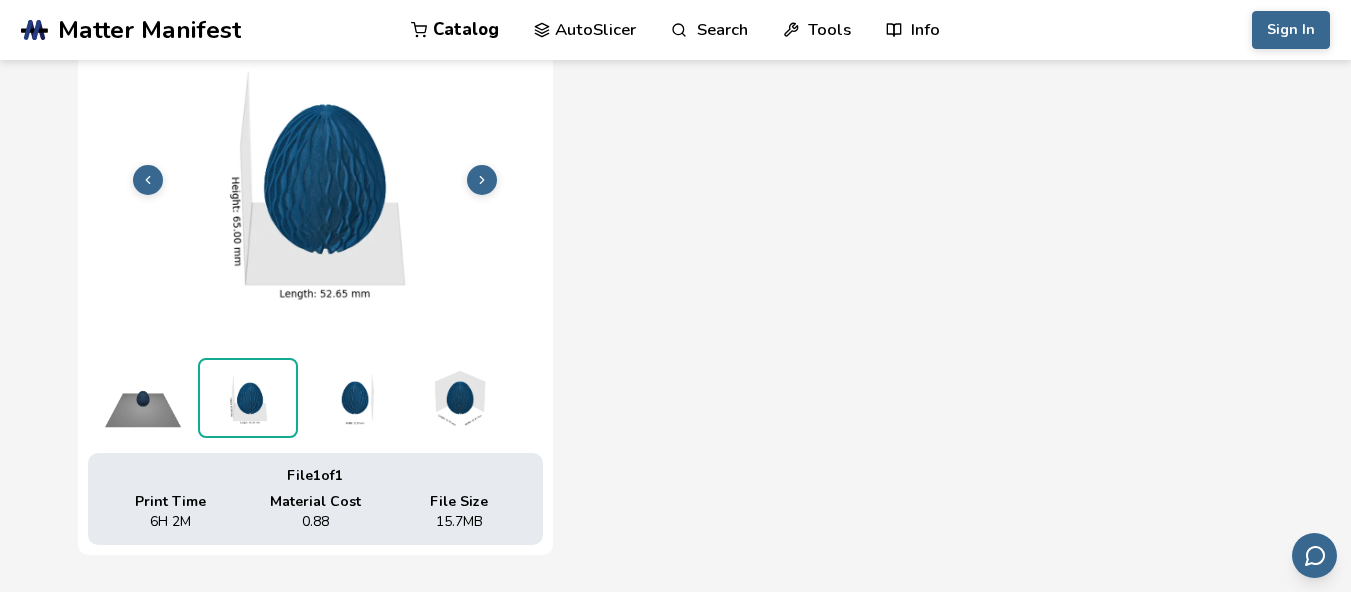 click at bounding box center (353, 398) 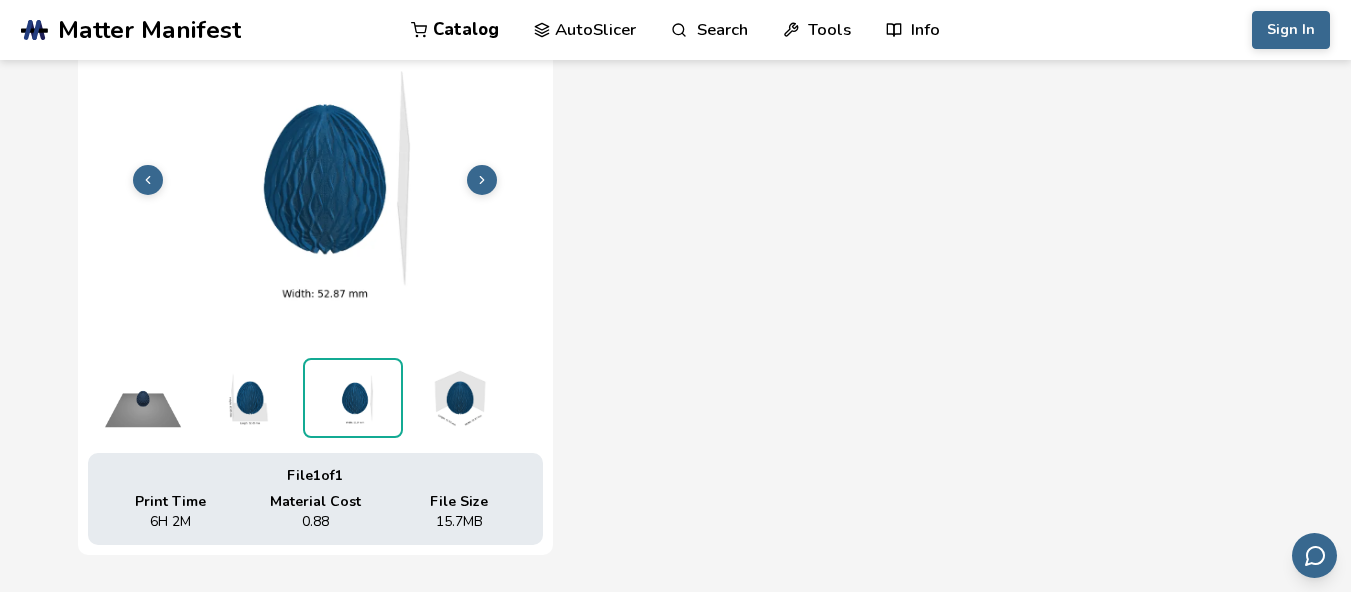 click at bounding box center [458, 398] 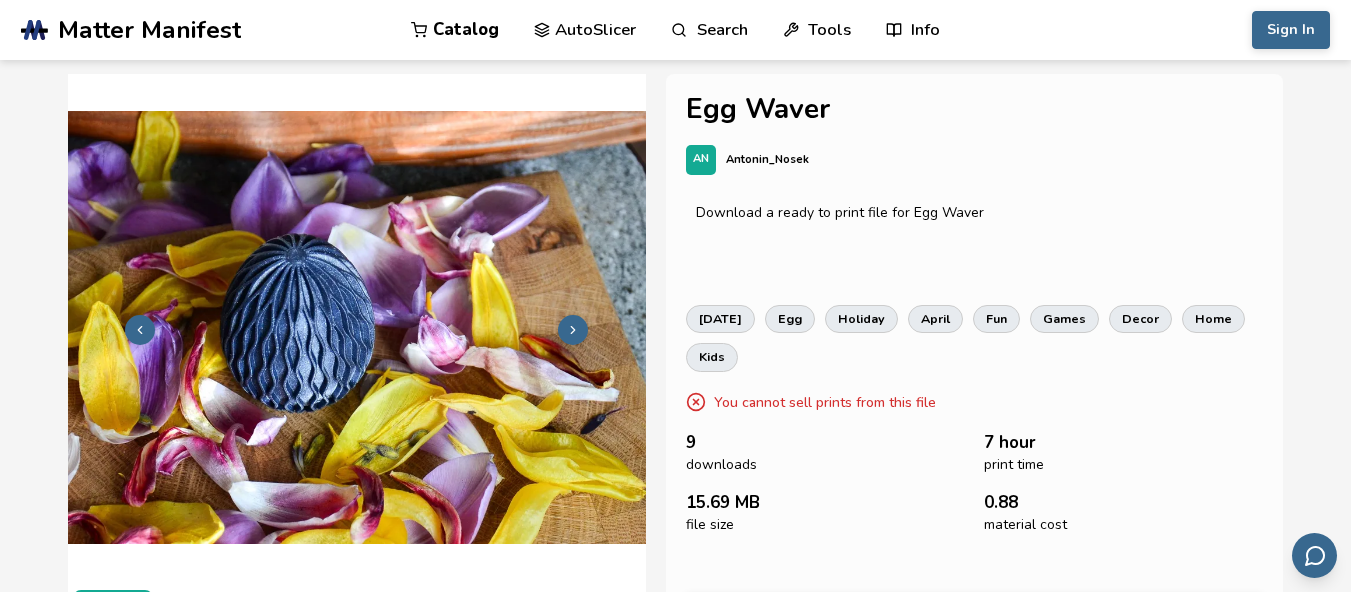 scroll, scrollTop: 0, scrollLeft: 0, axis: both 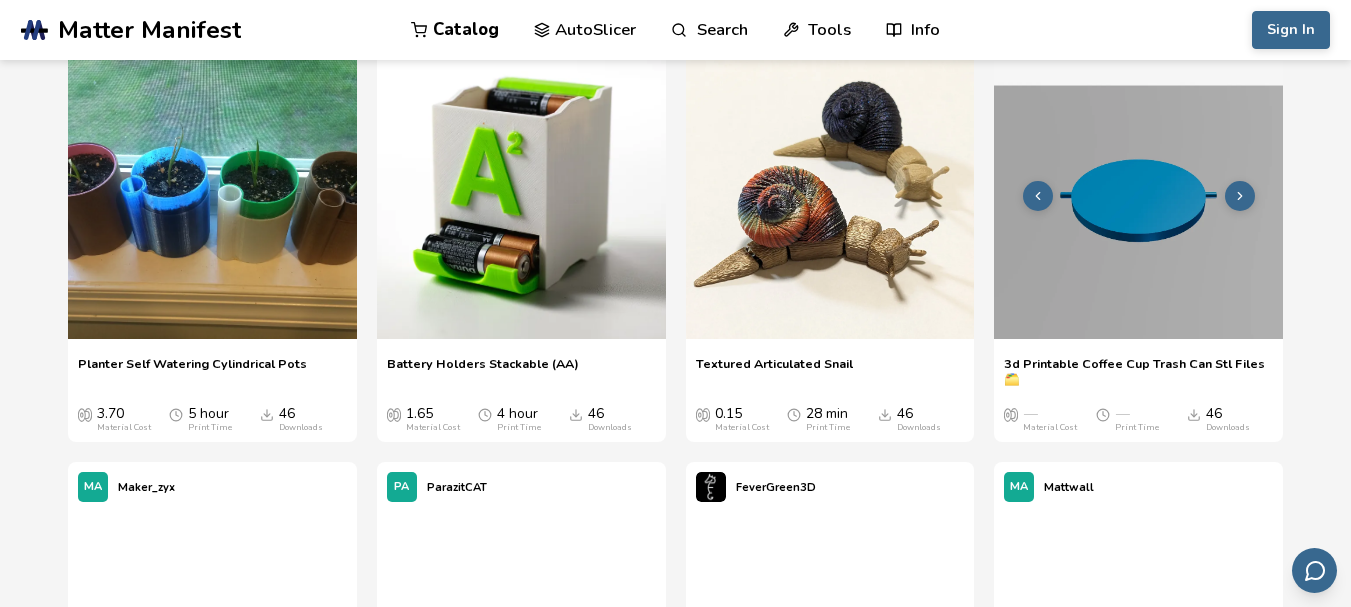 click at bounding box center [1138, 194] 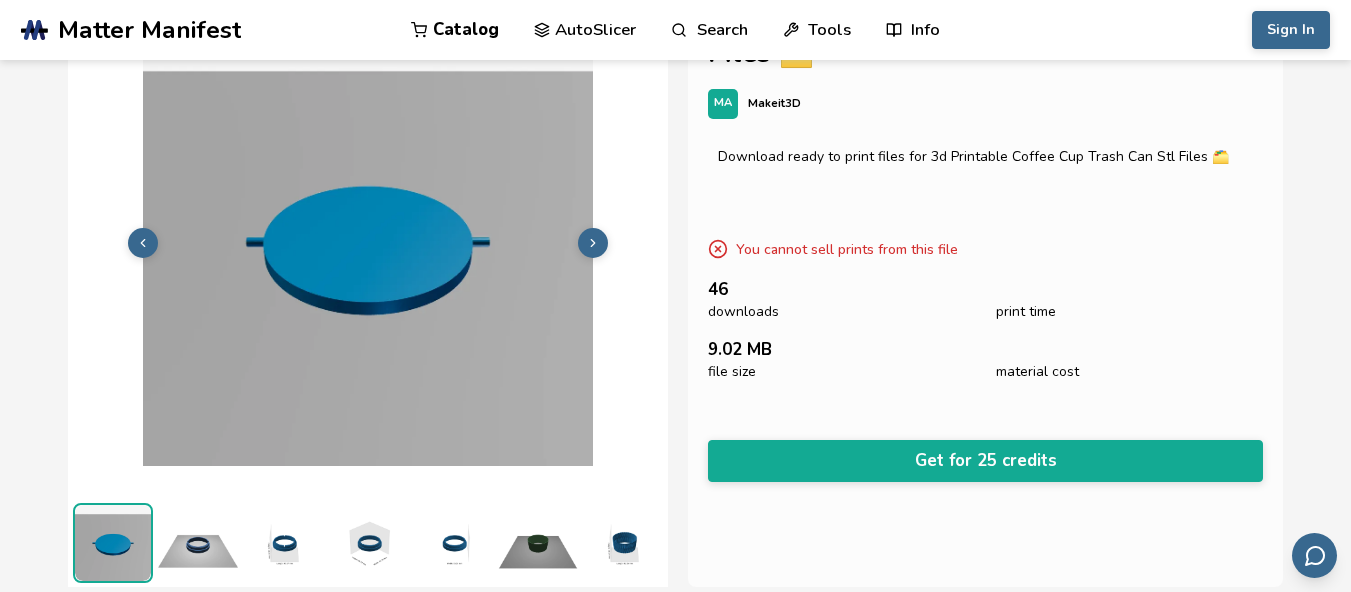 scroll, scrollTop: 124, scrollLeft: 0, axis: vertical 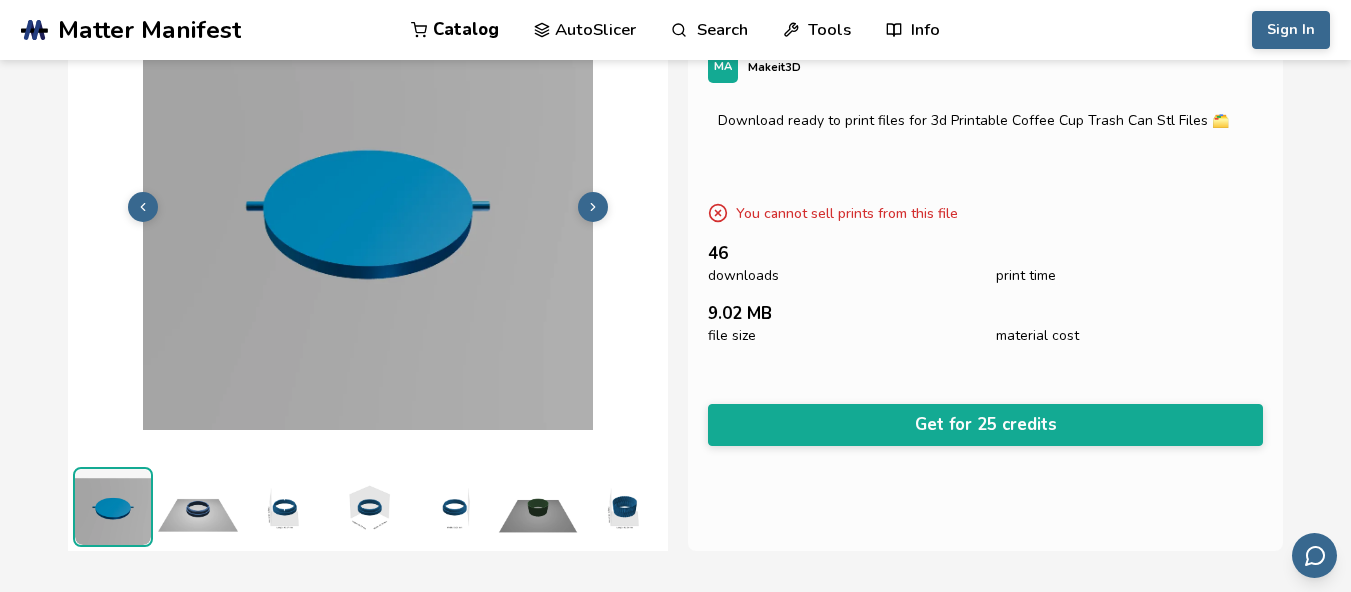 click 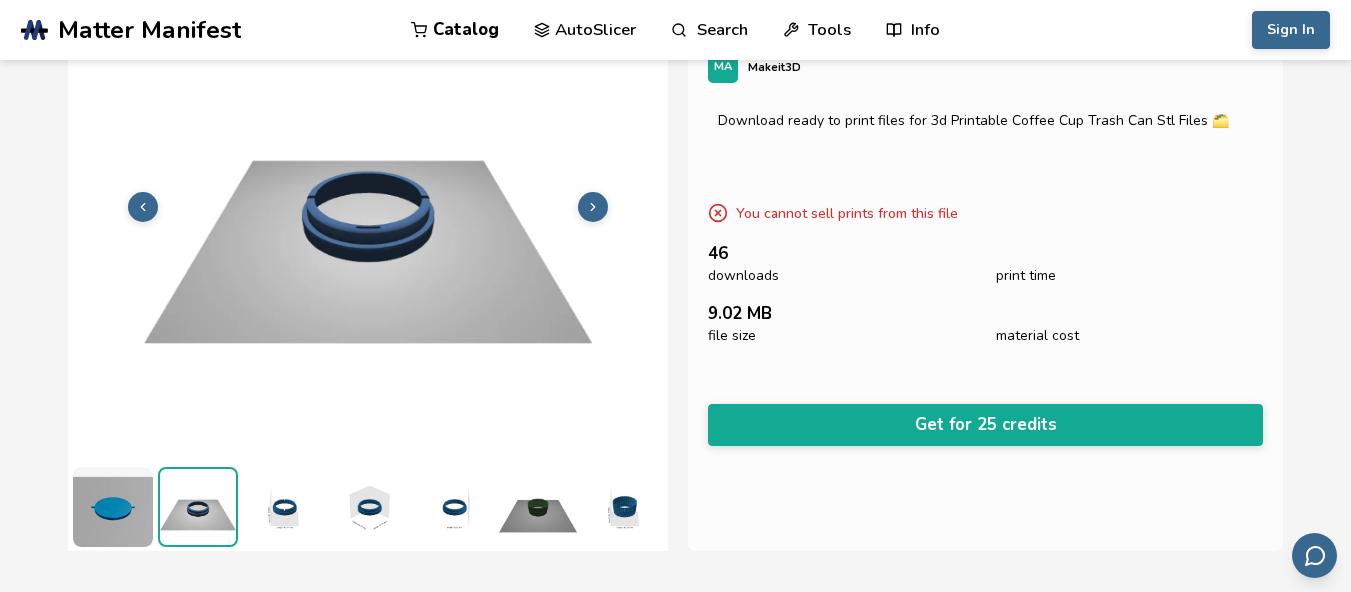 click 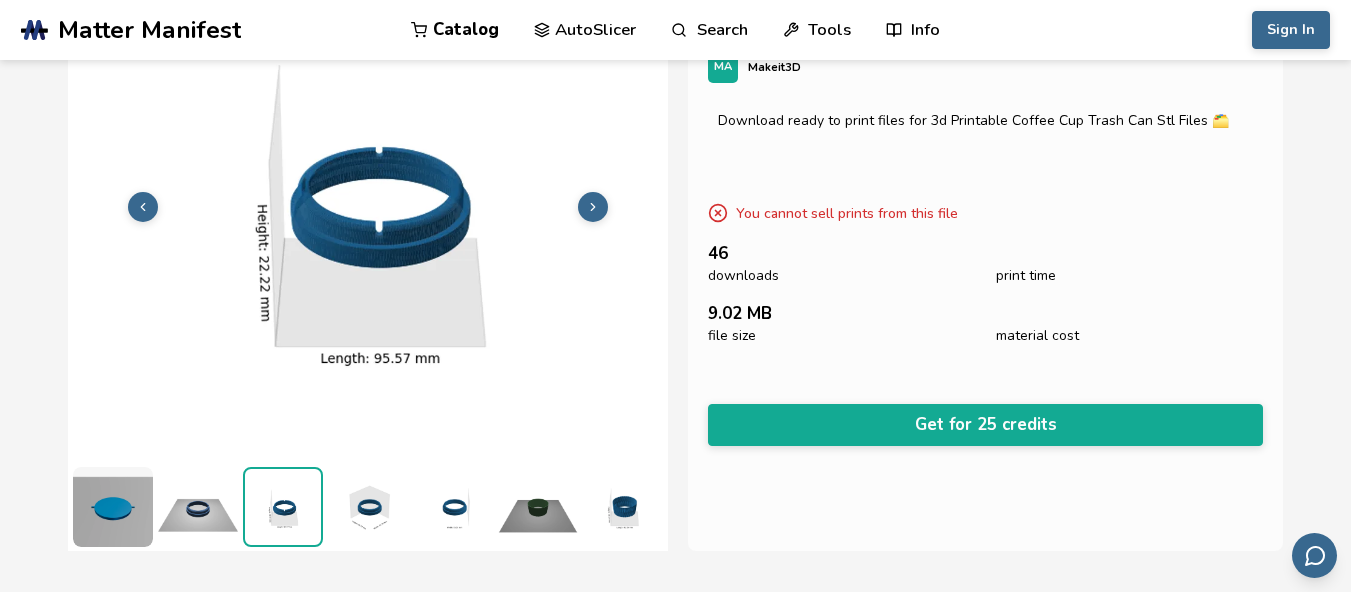 click 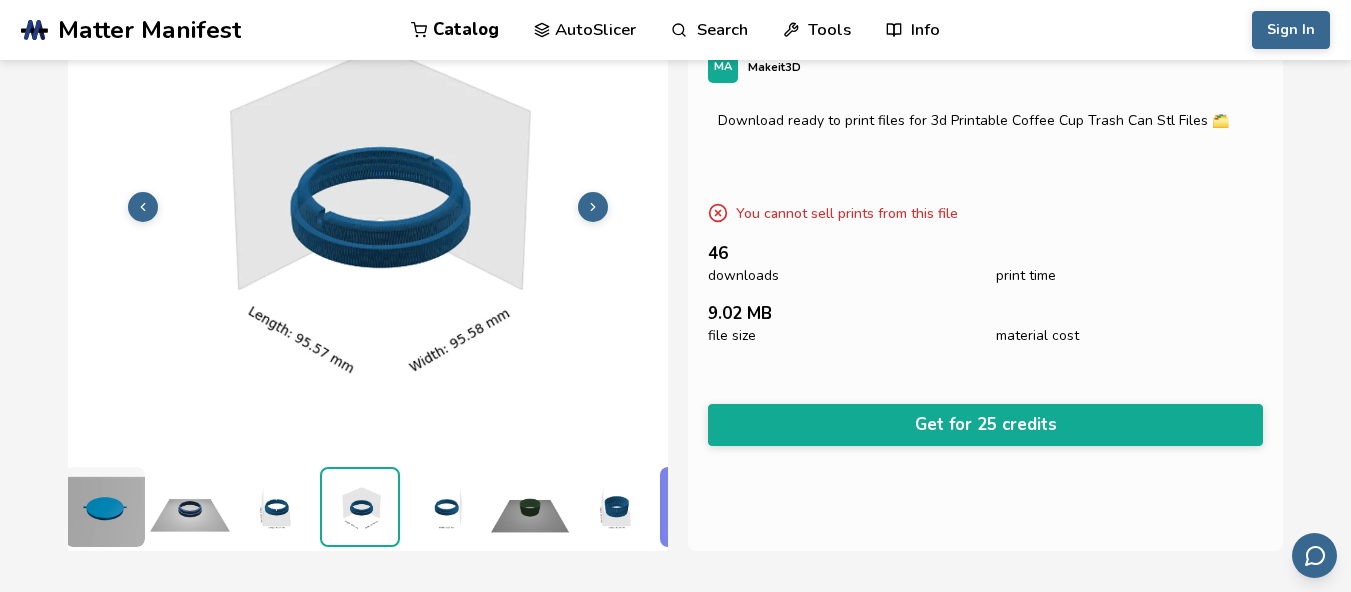 click 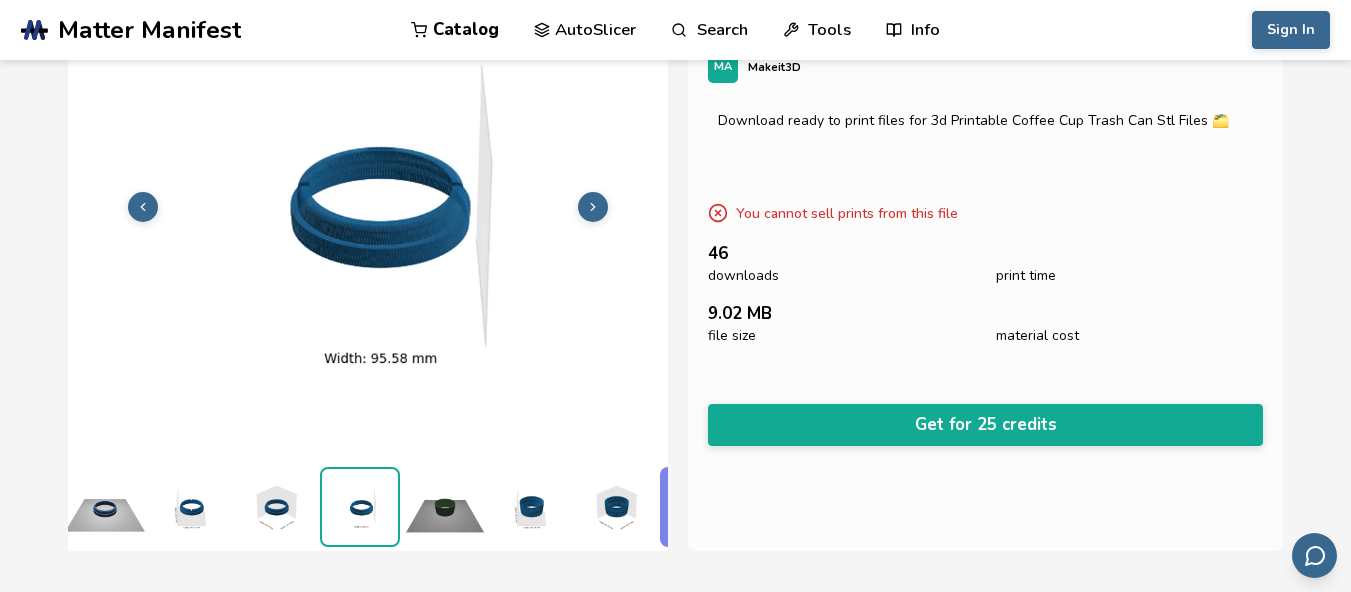 click 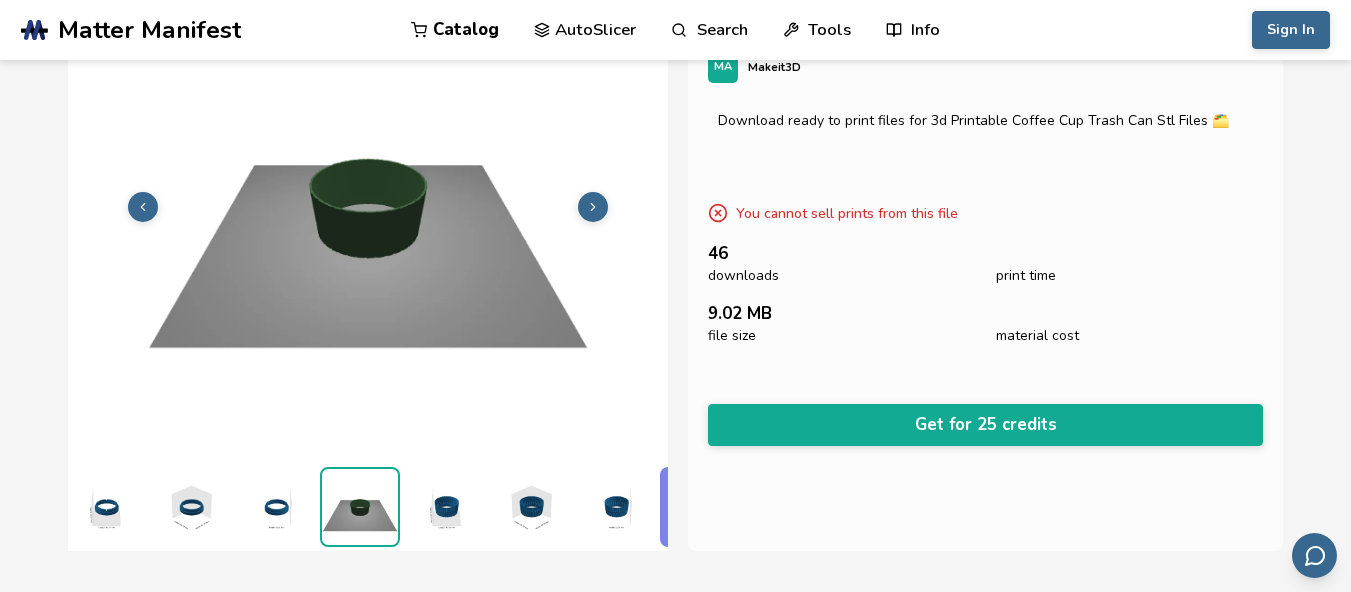 click 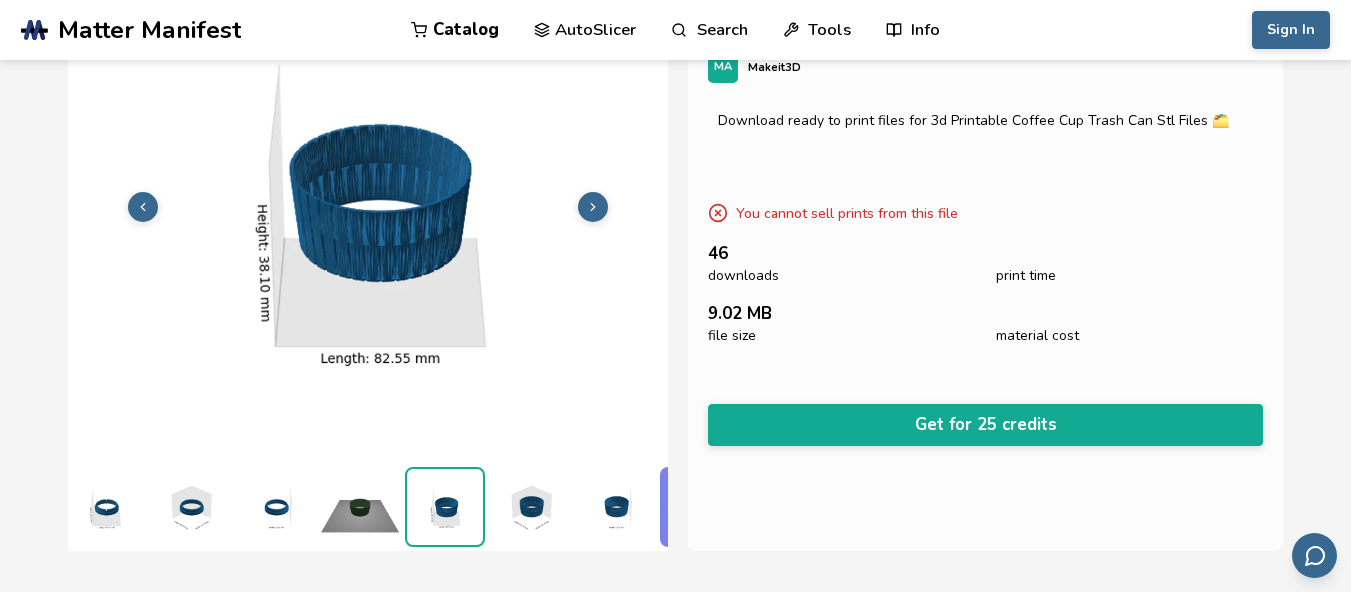 scroll, scrollTop: 0, scrollLeft: 263, axis: horizontal 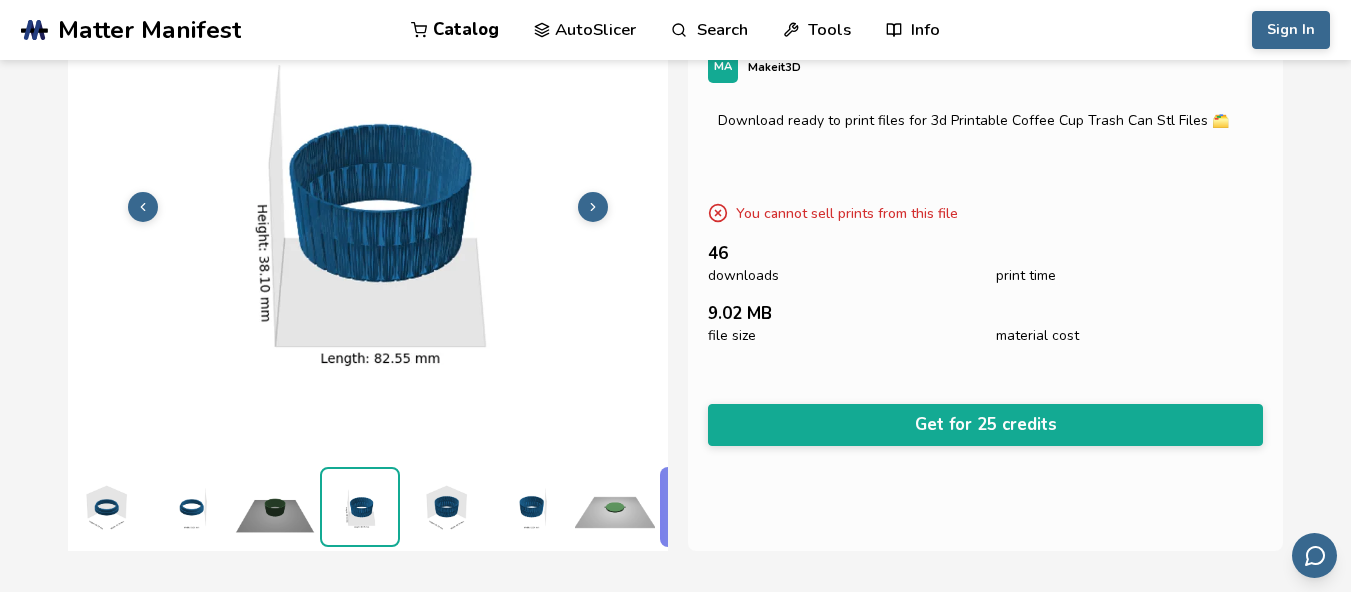 click 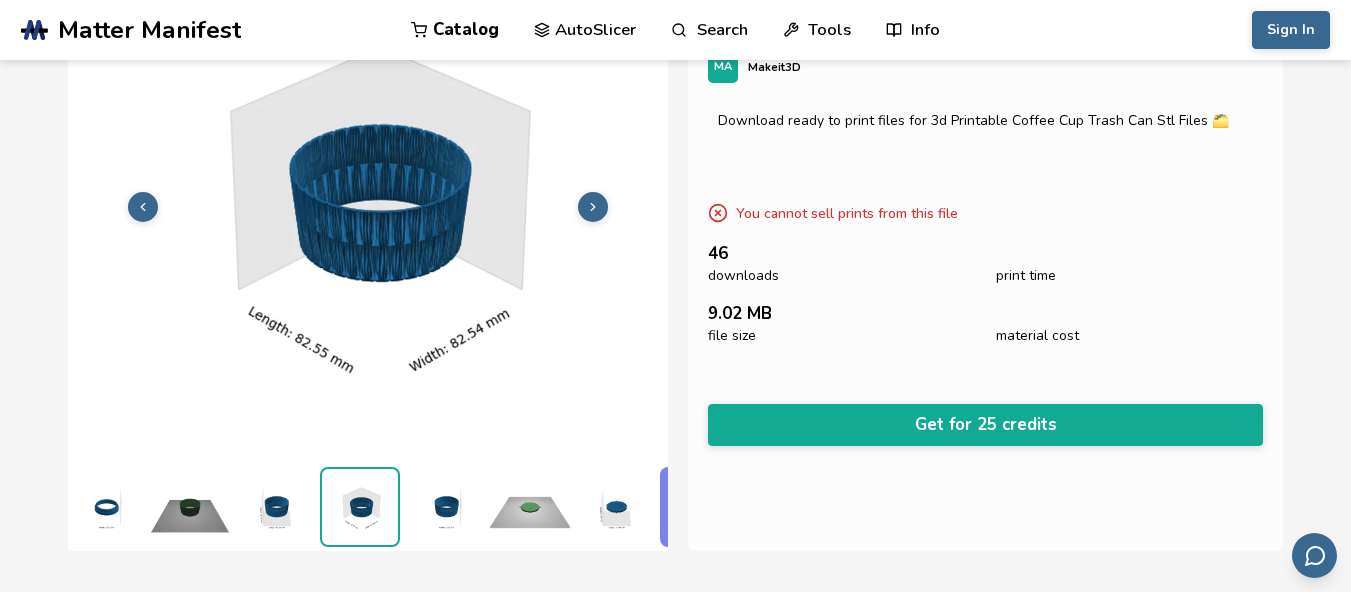 click 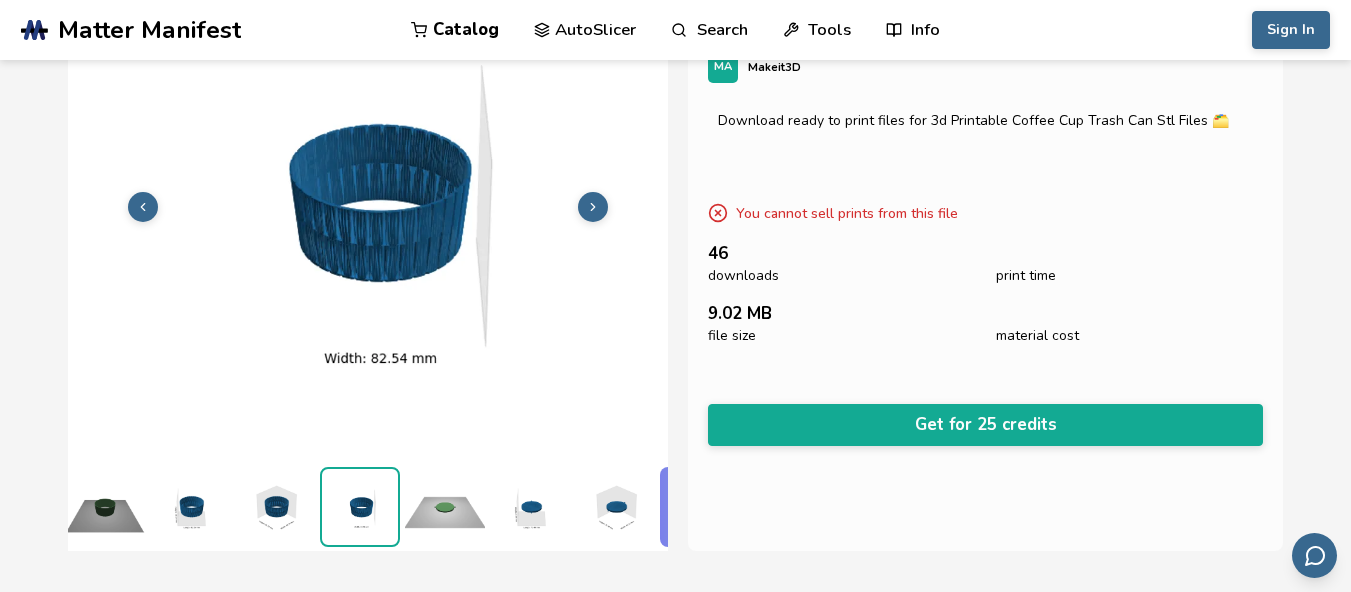 click 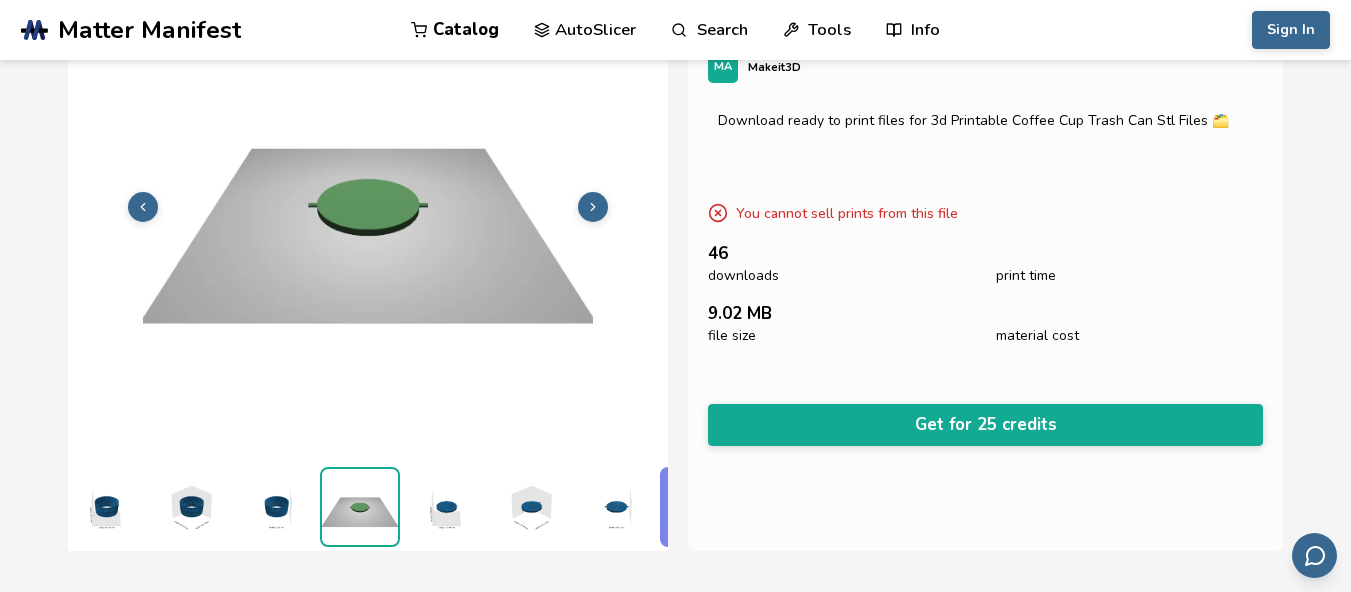 click 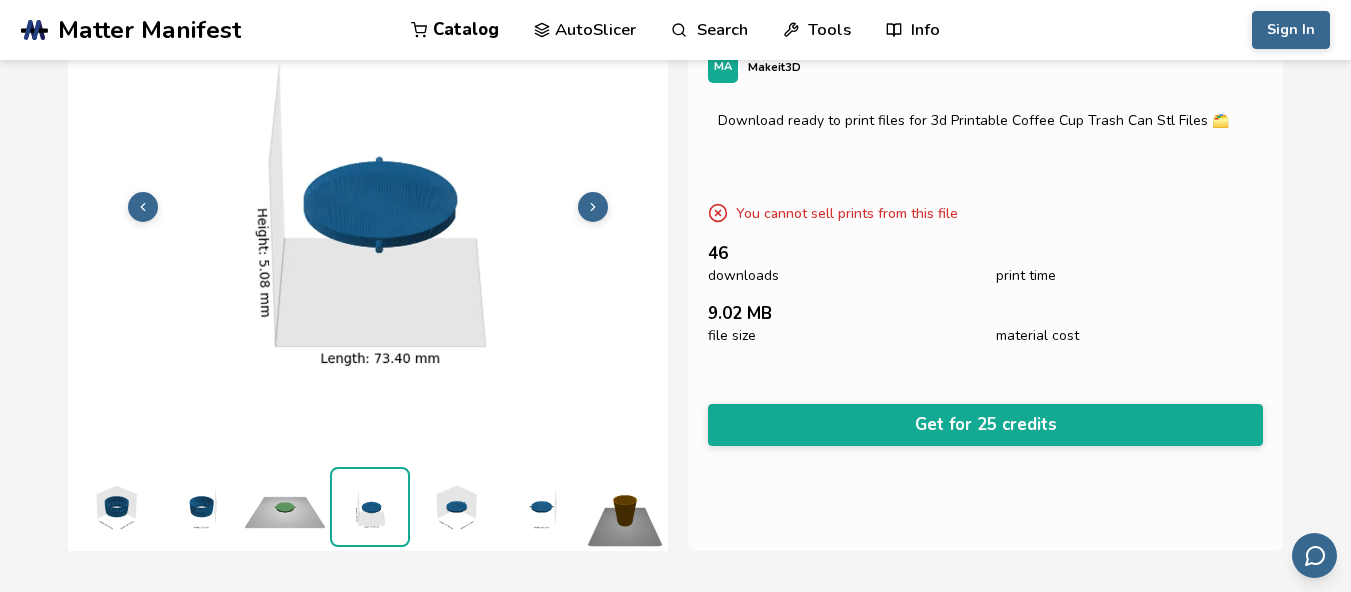 scroll, scrollTop: 0, scrollLeft: 603, axis: horizontal 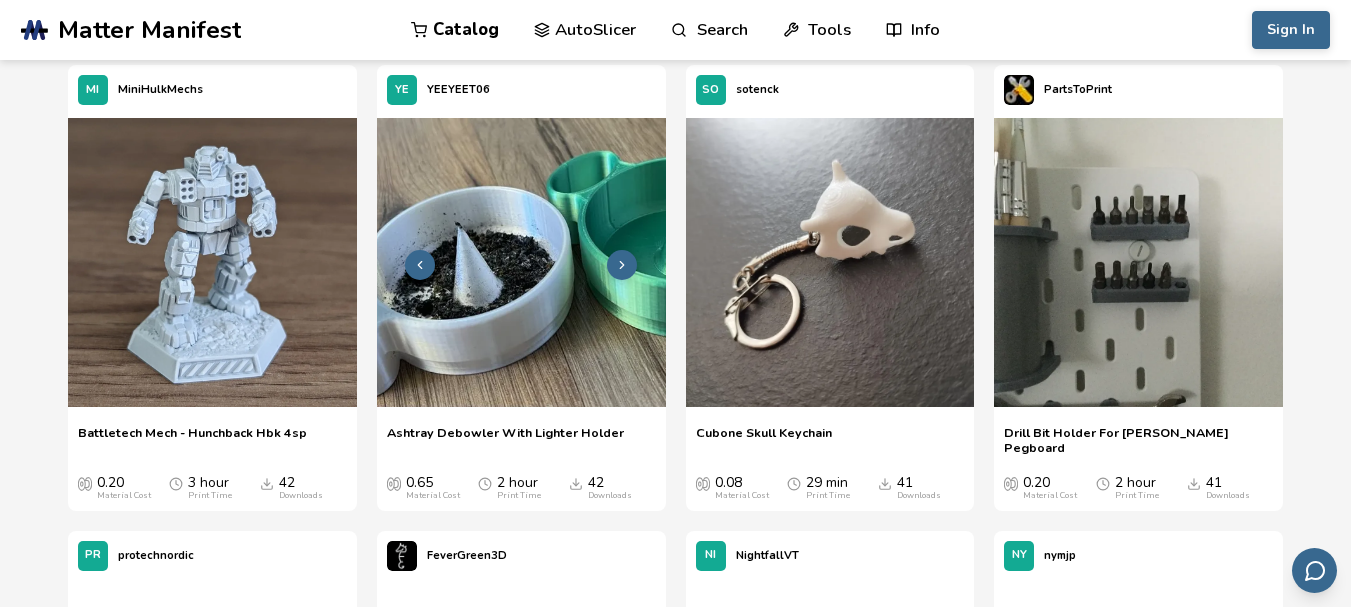 click 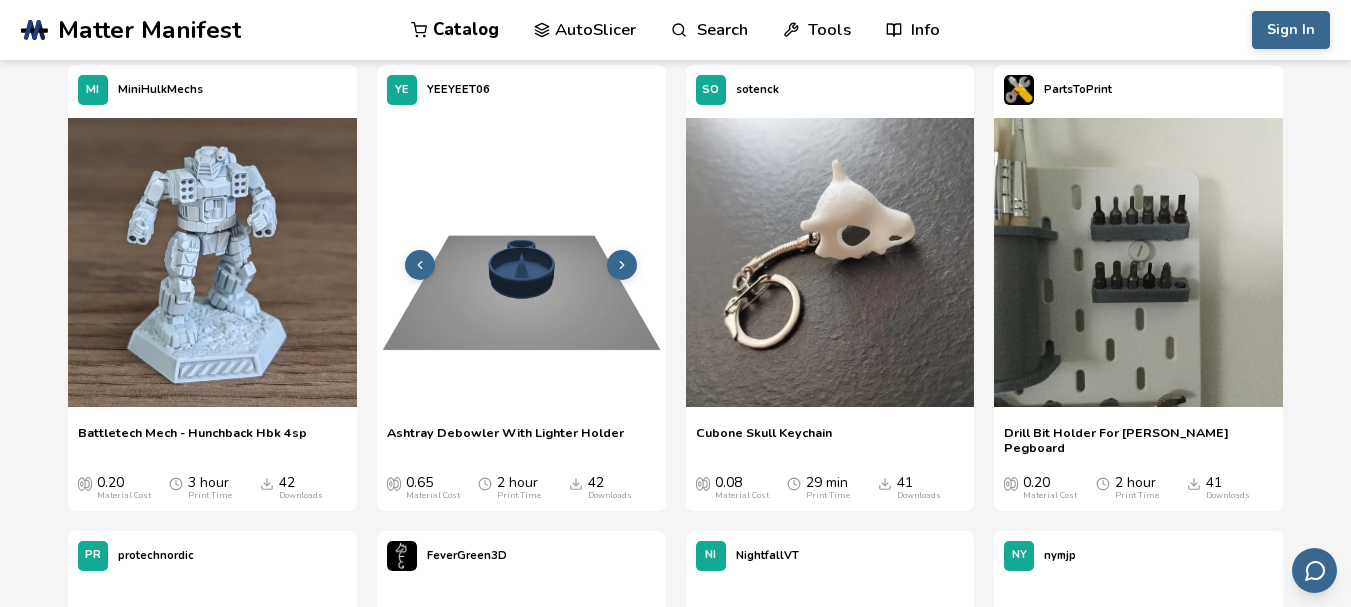 click 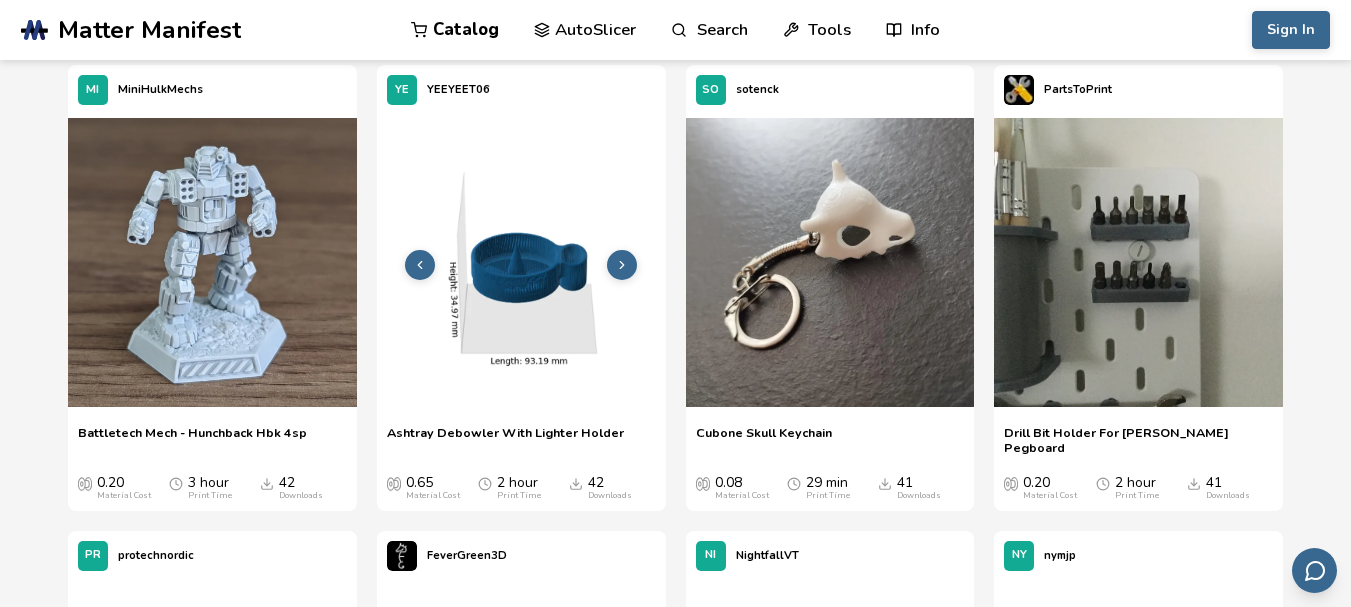 click 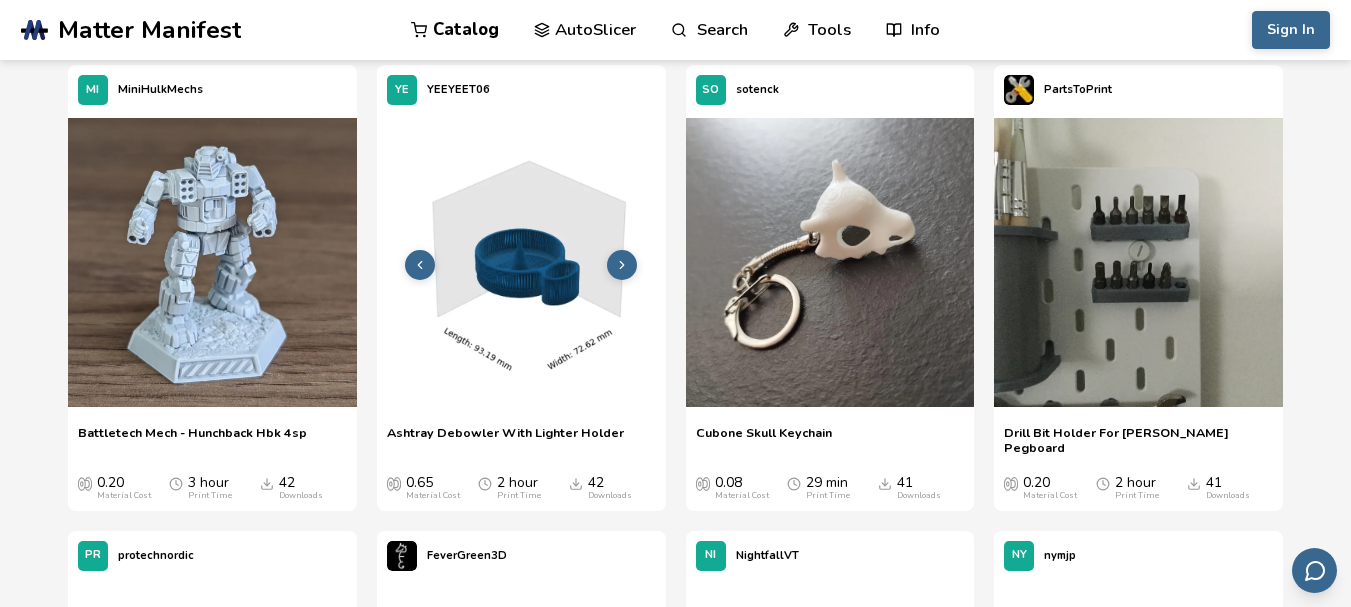 click 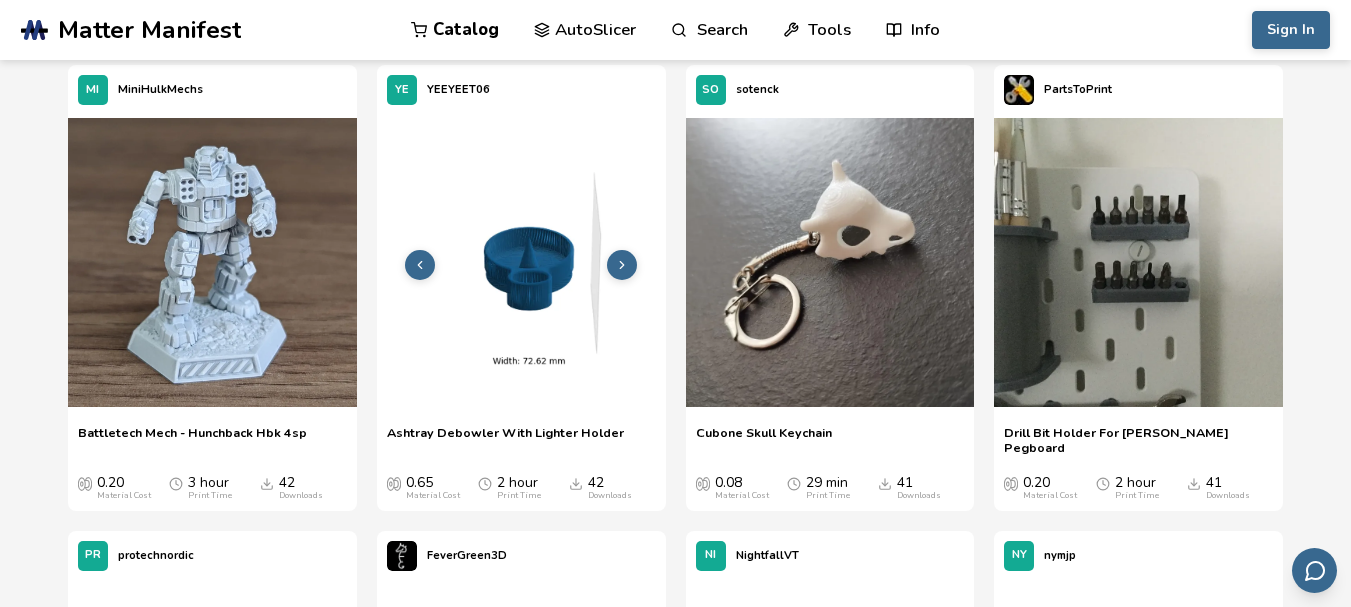 click 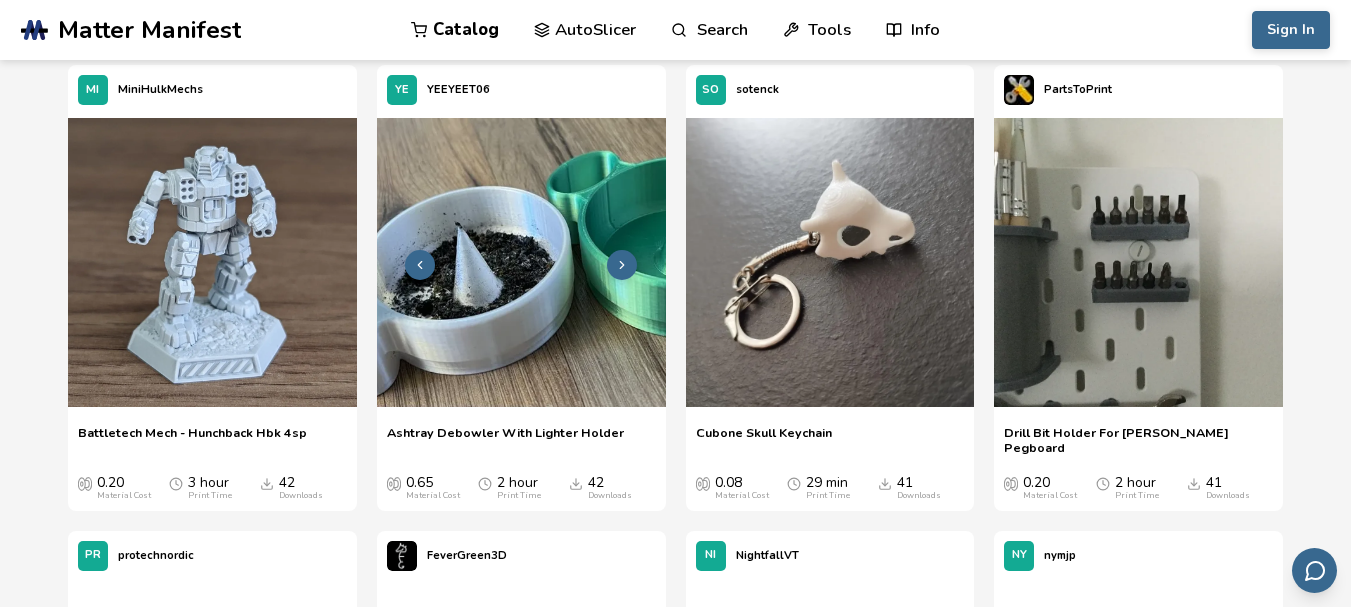 click at bounding box center (521, 262) 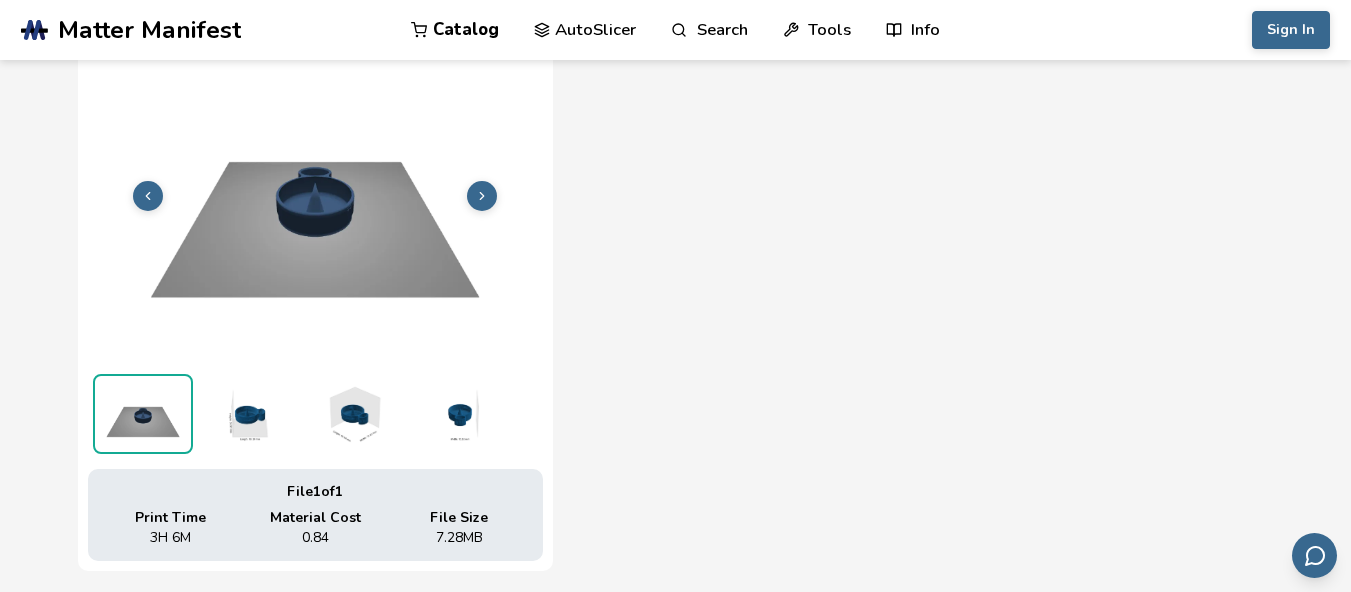 scroll, scrollTop: 886, scrollLeft: 0, axis: vertical 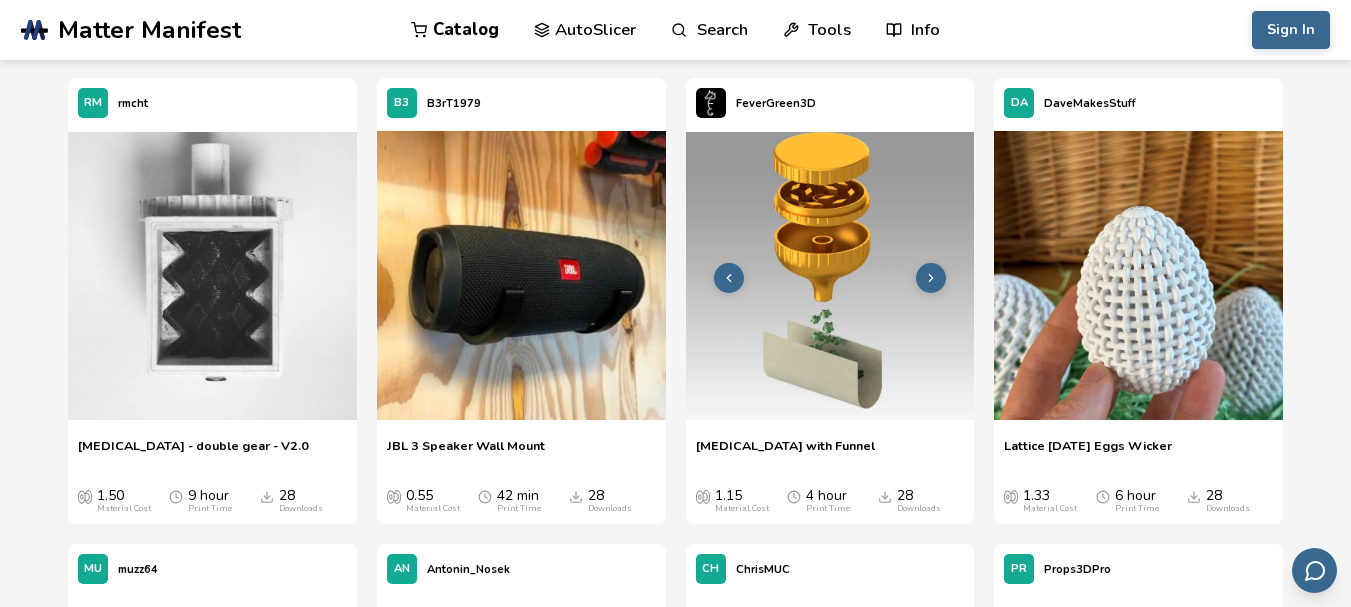 click at bounding box center (931, 278) 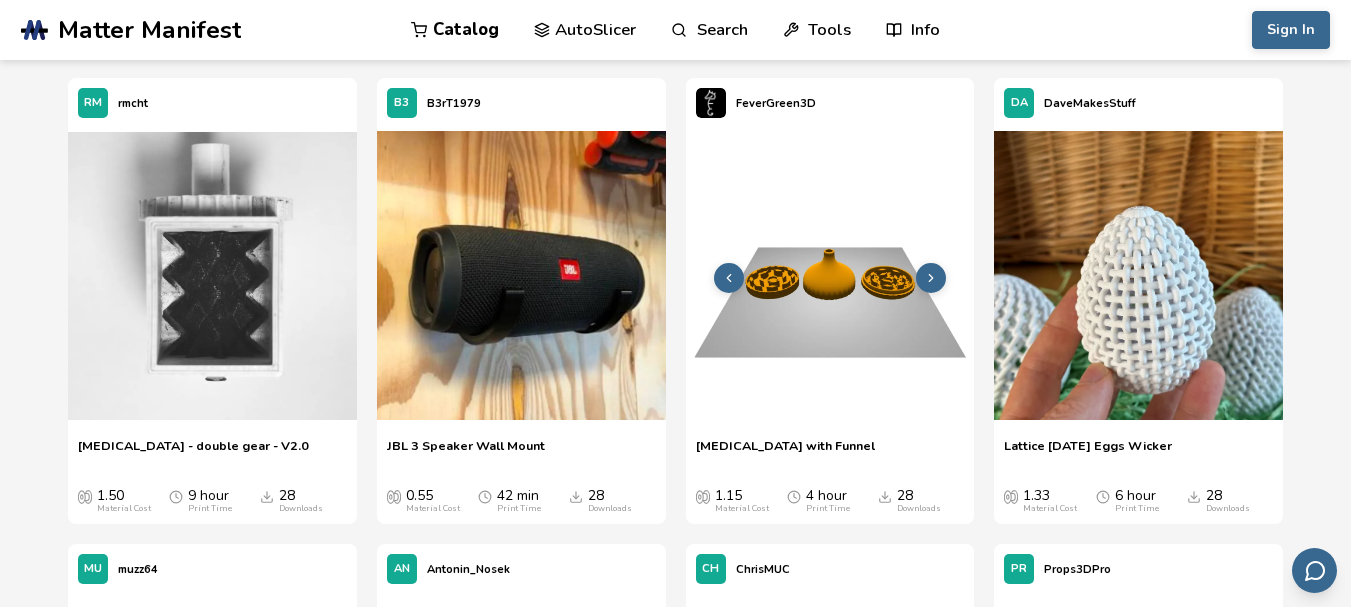 click at bounding box center [931, 278] 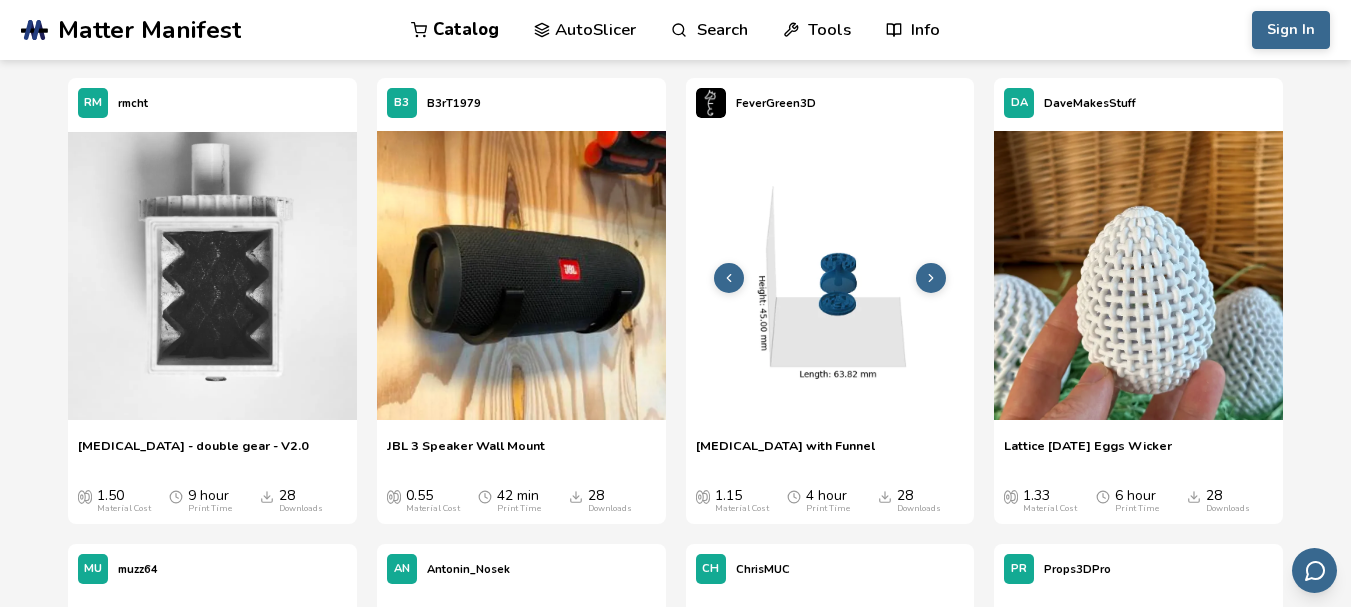 click at bounding box center [931, 278] 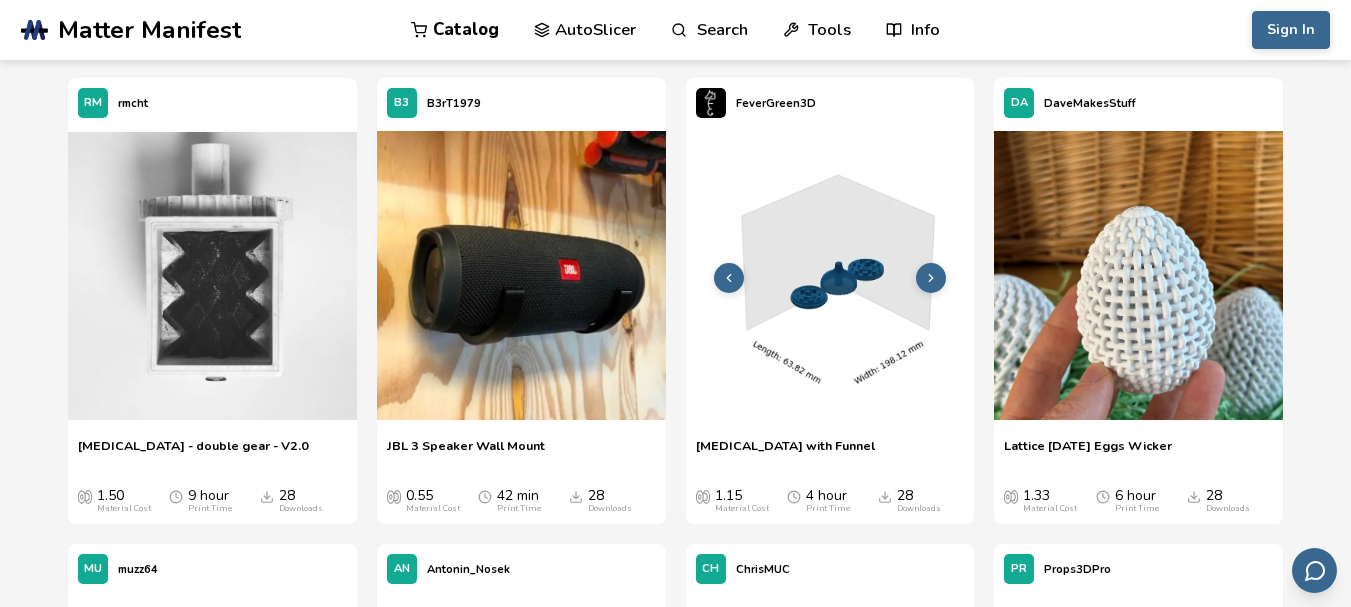 click 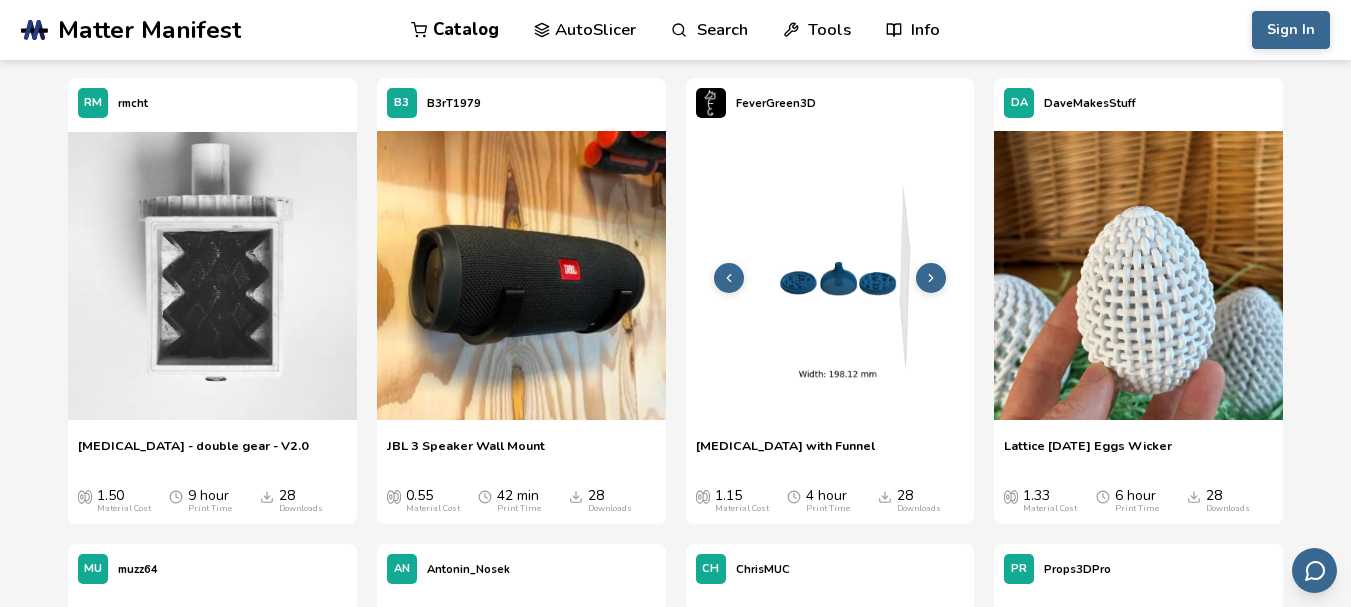 click 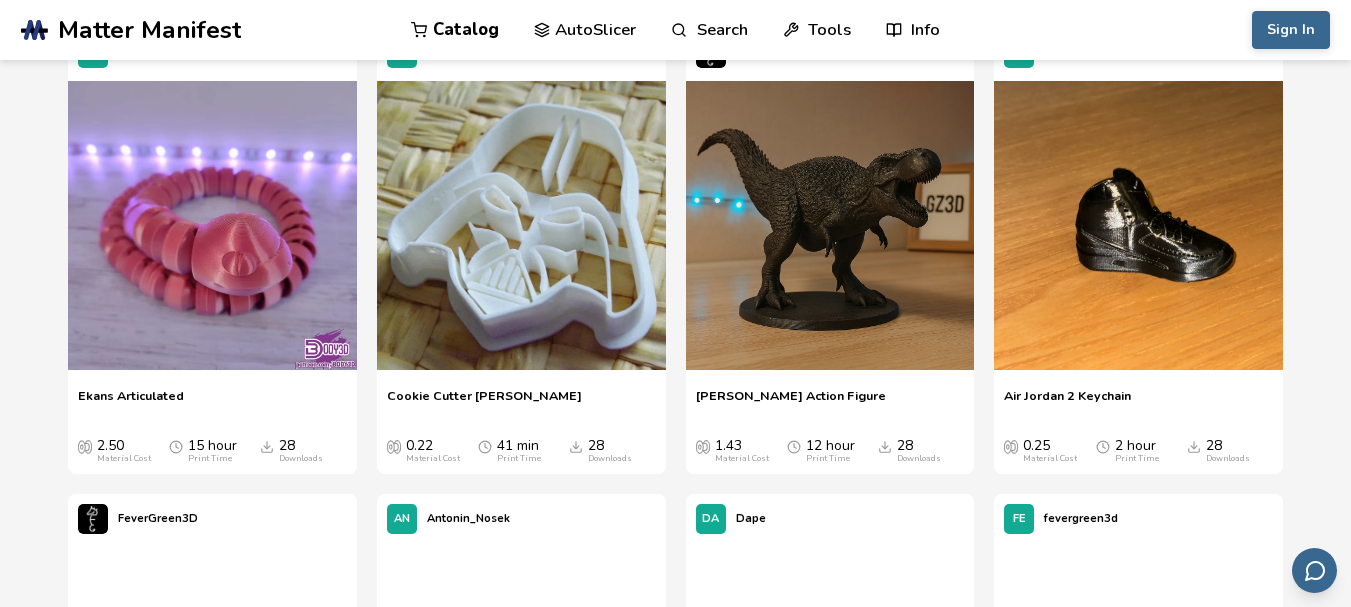 scroll, scrollTop: 50067, scrollLeft: 0, axis: vertical 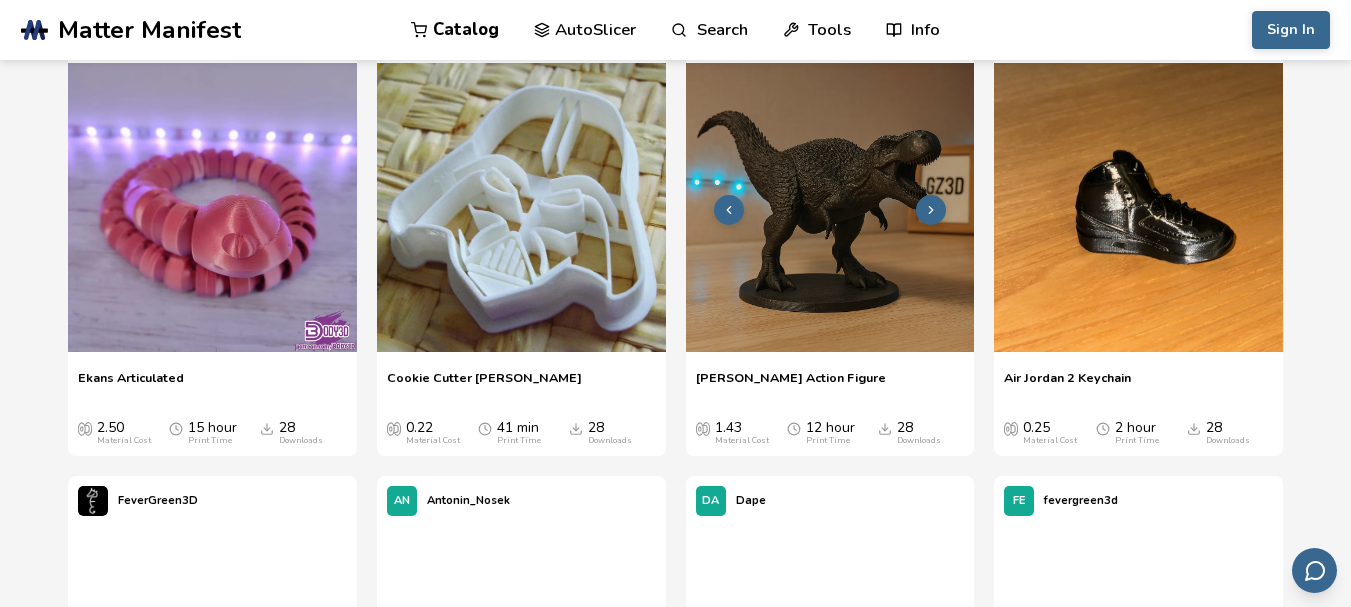 click 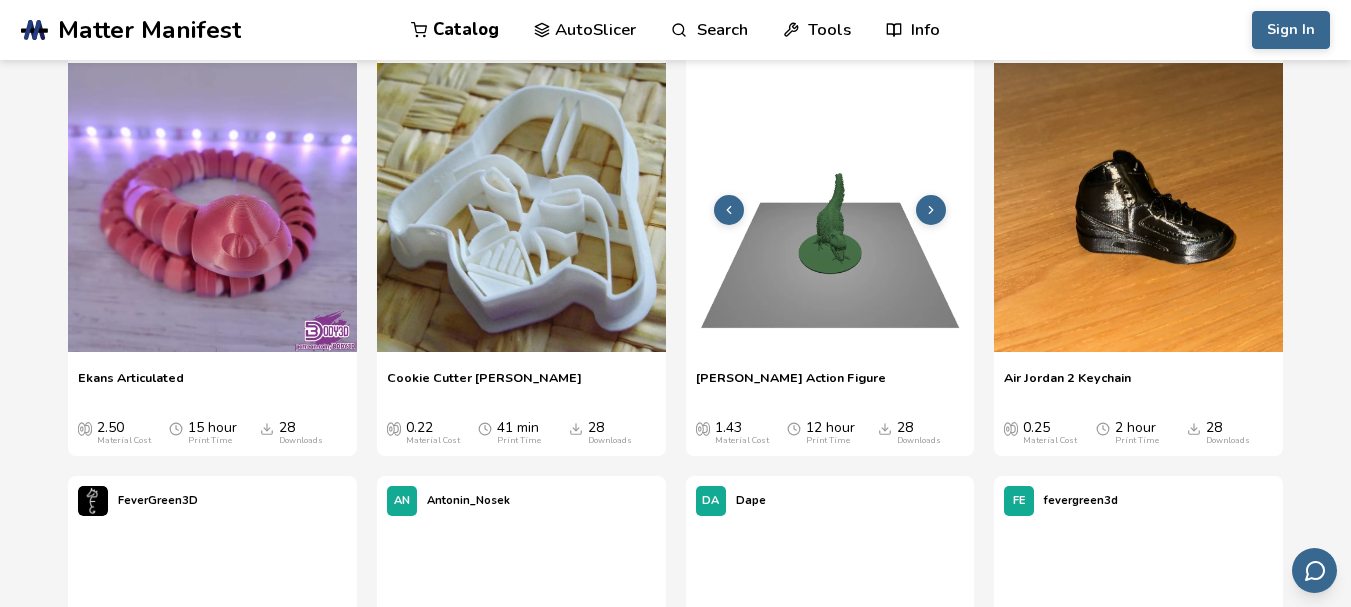 click 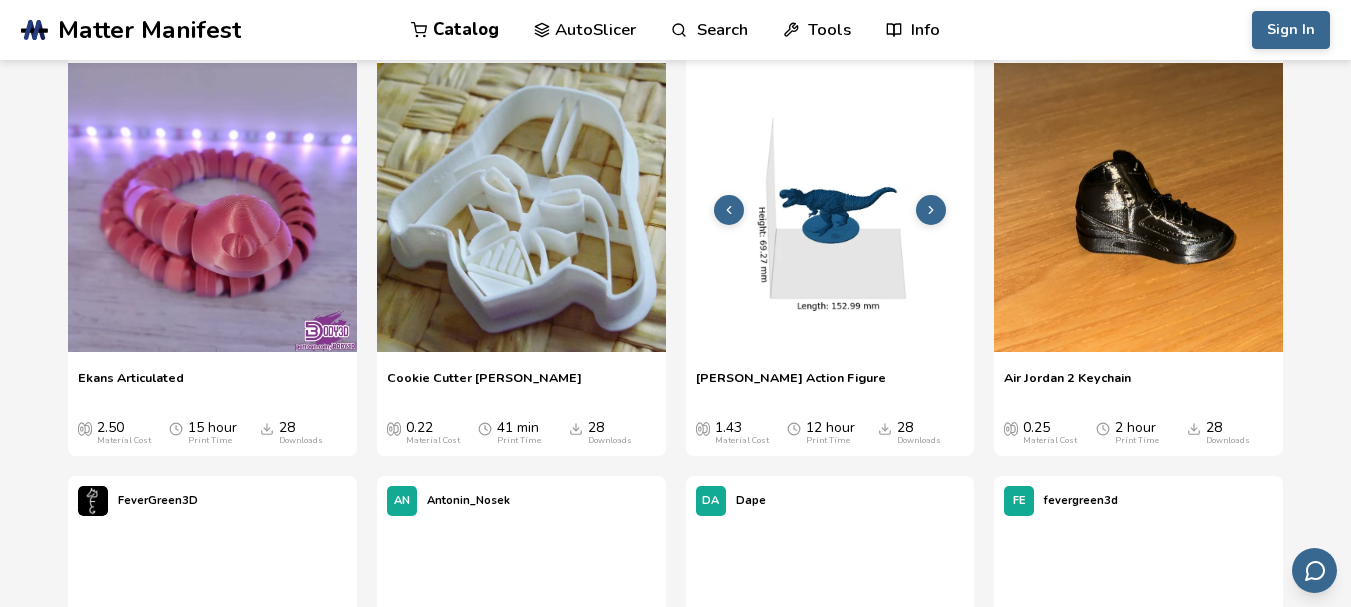 click 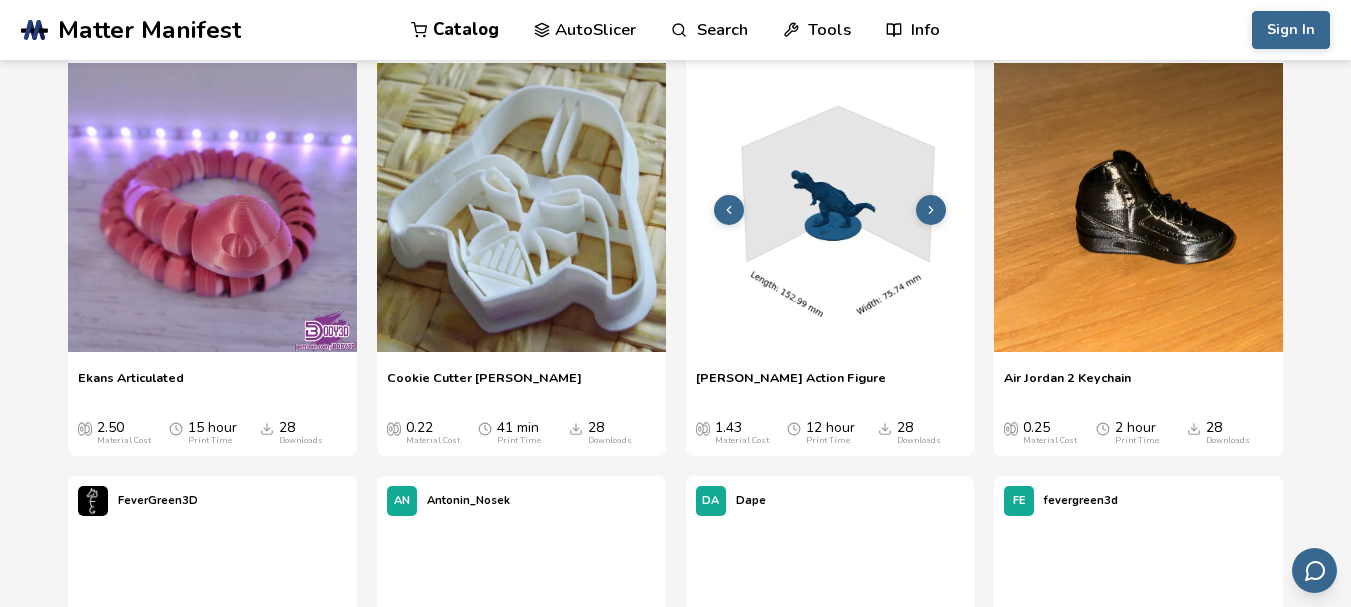 click 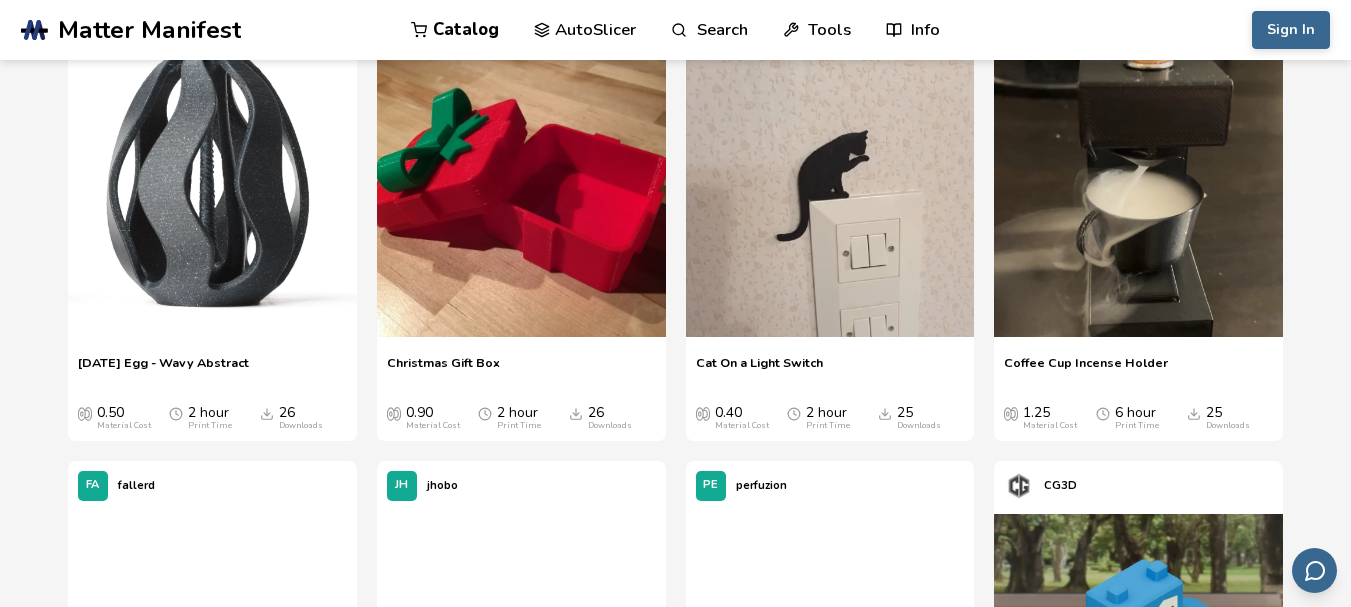 scroll, scrollTop: 57067, scrollLeft: 0, axis: vertical 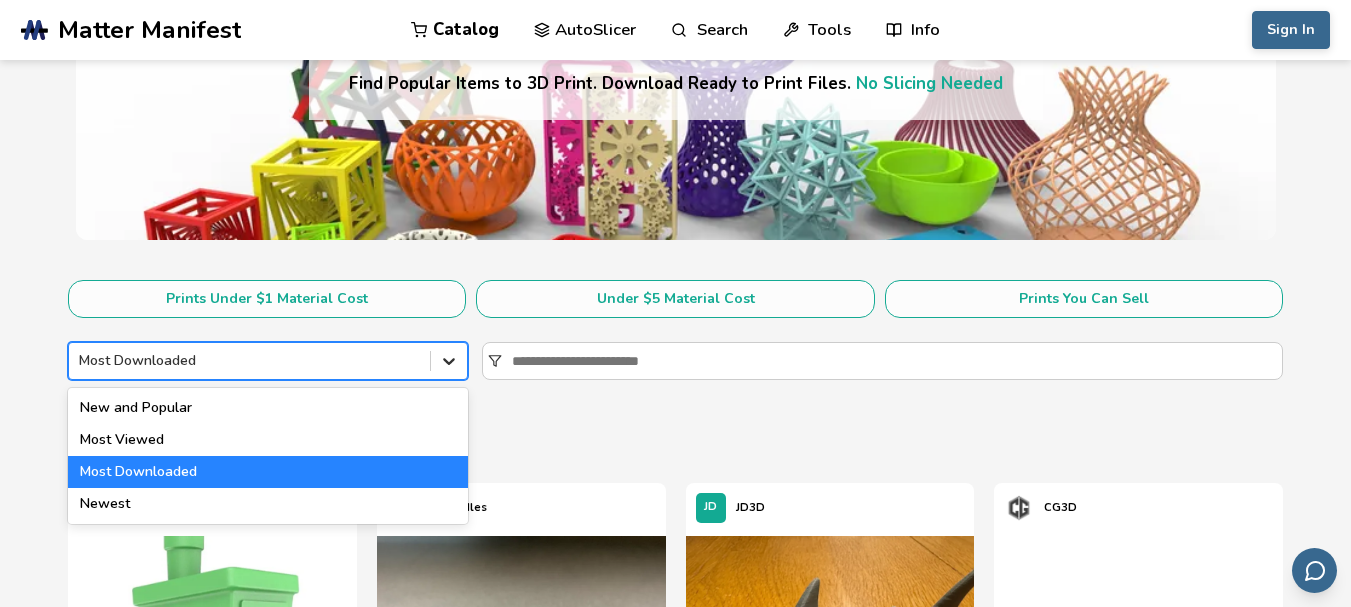 click 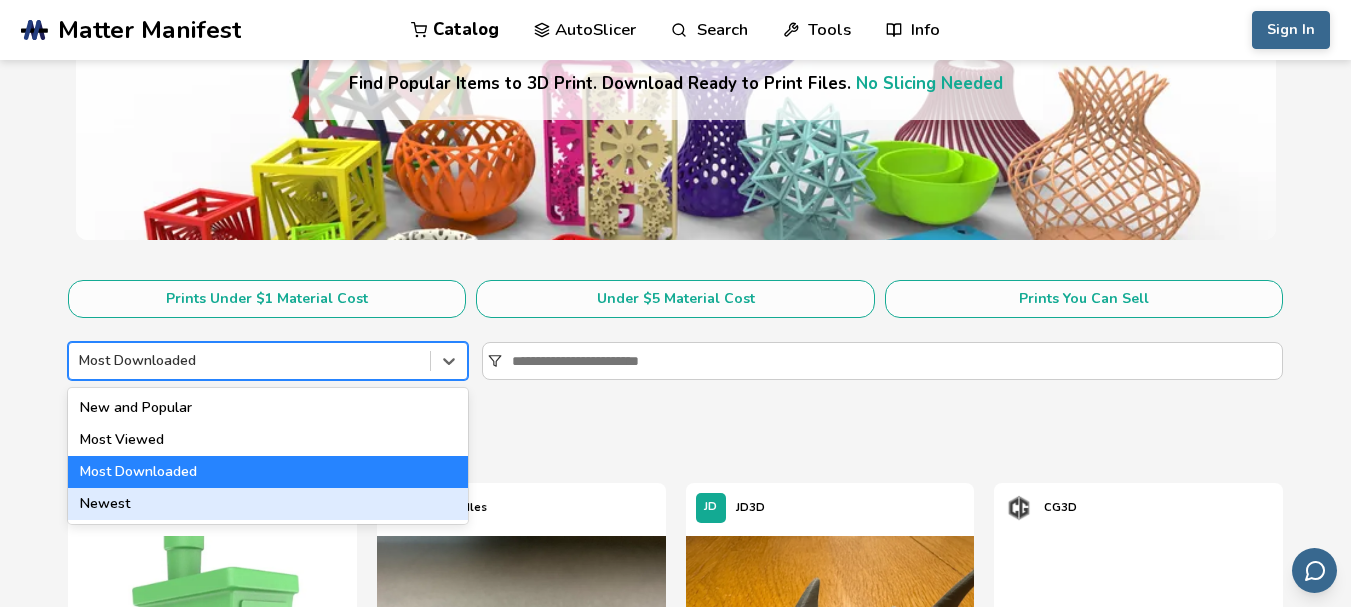click on "Newest" at bounding box center [268, 504] 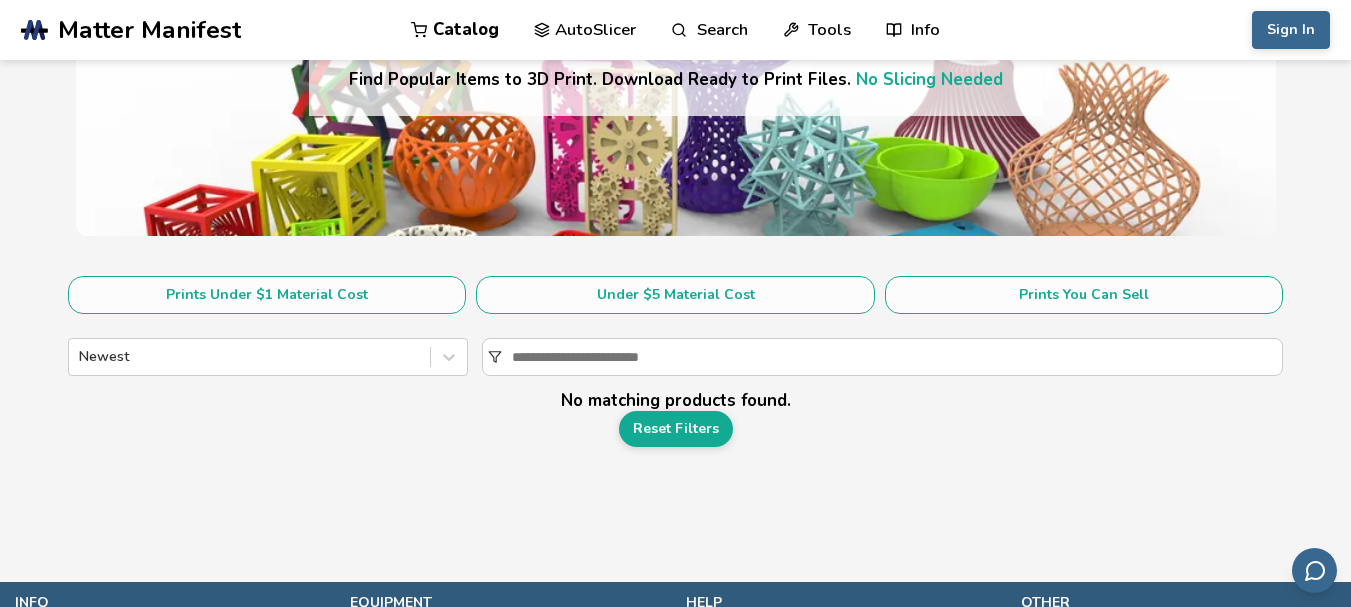 scroll, scrollTop: 152, scrollLeft: 0, axis: vertical 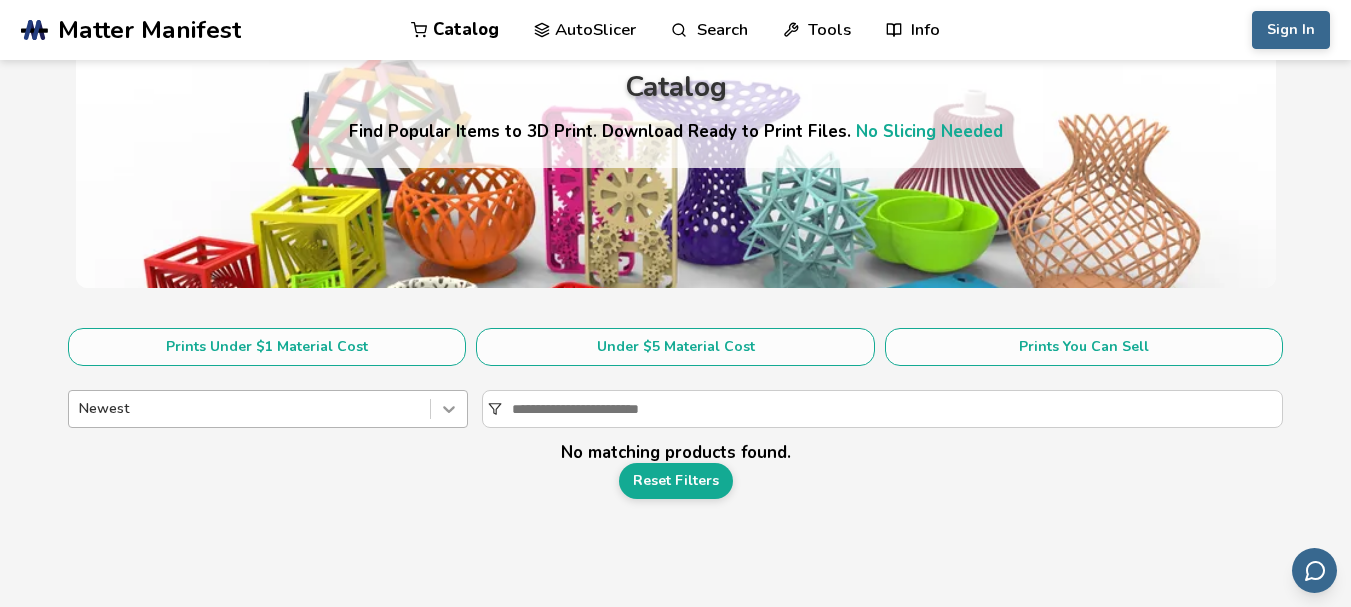 click 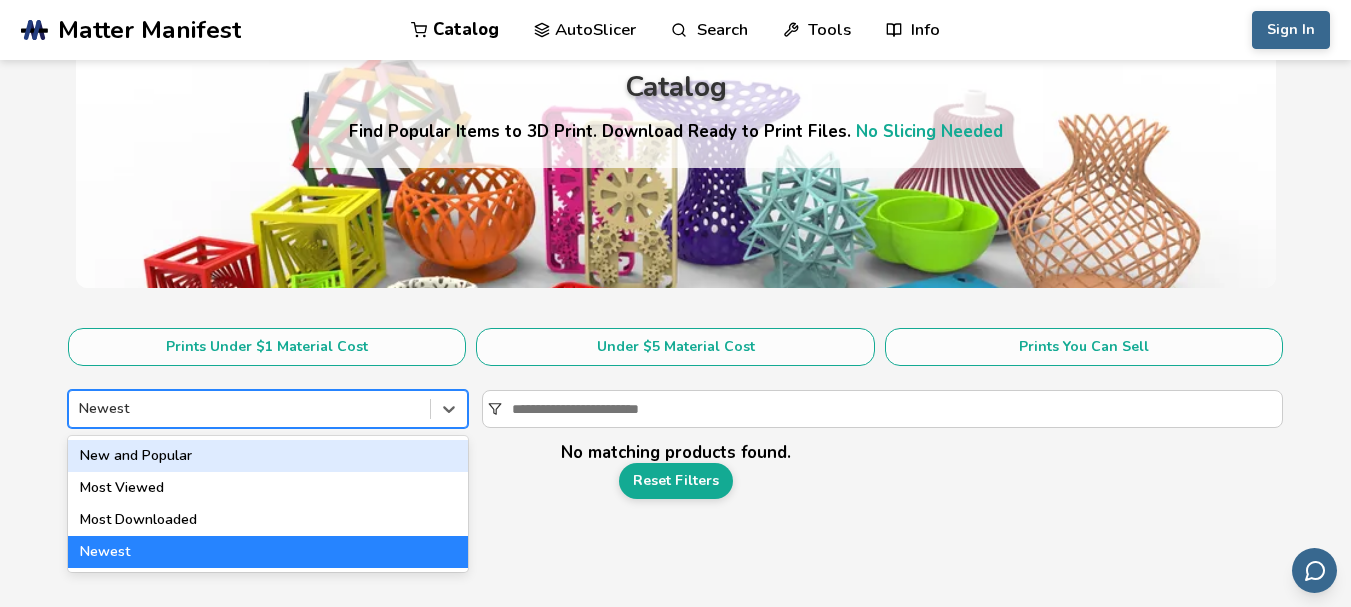 click on "New and Popular" at bounding box center (268, 456) 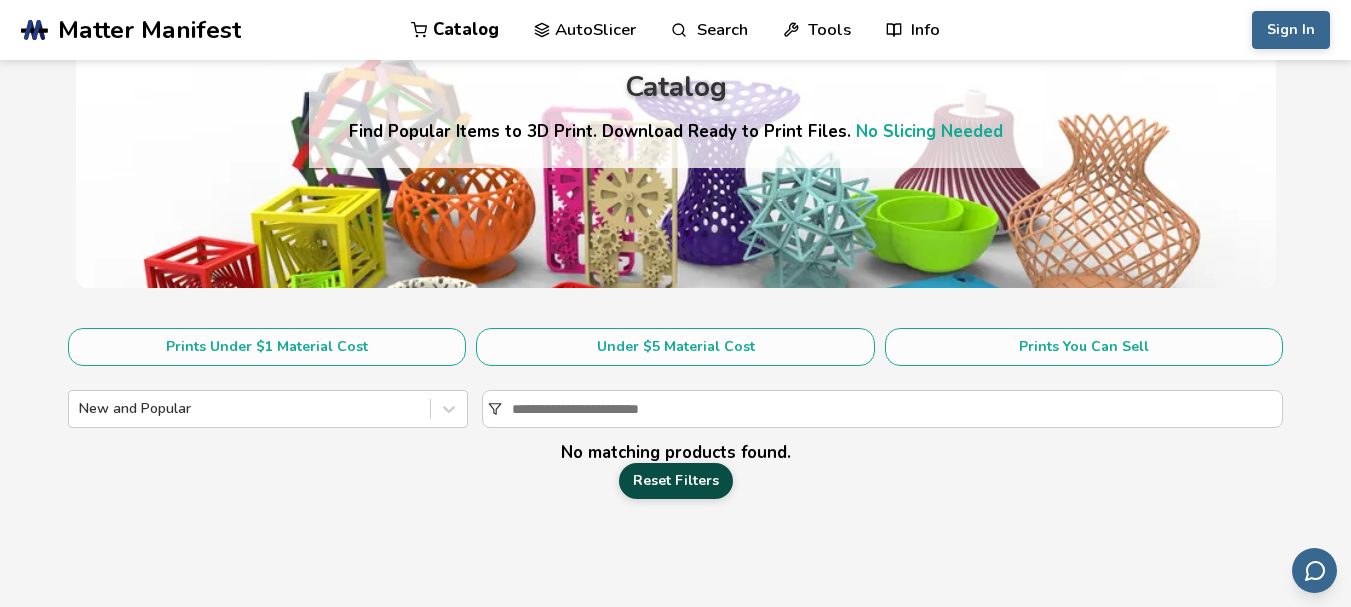 click on "Reset Filters" at bounding box center (676, 481) 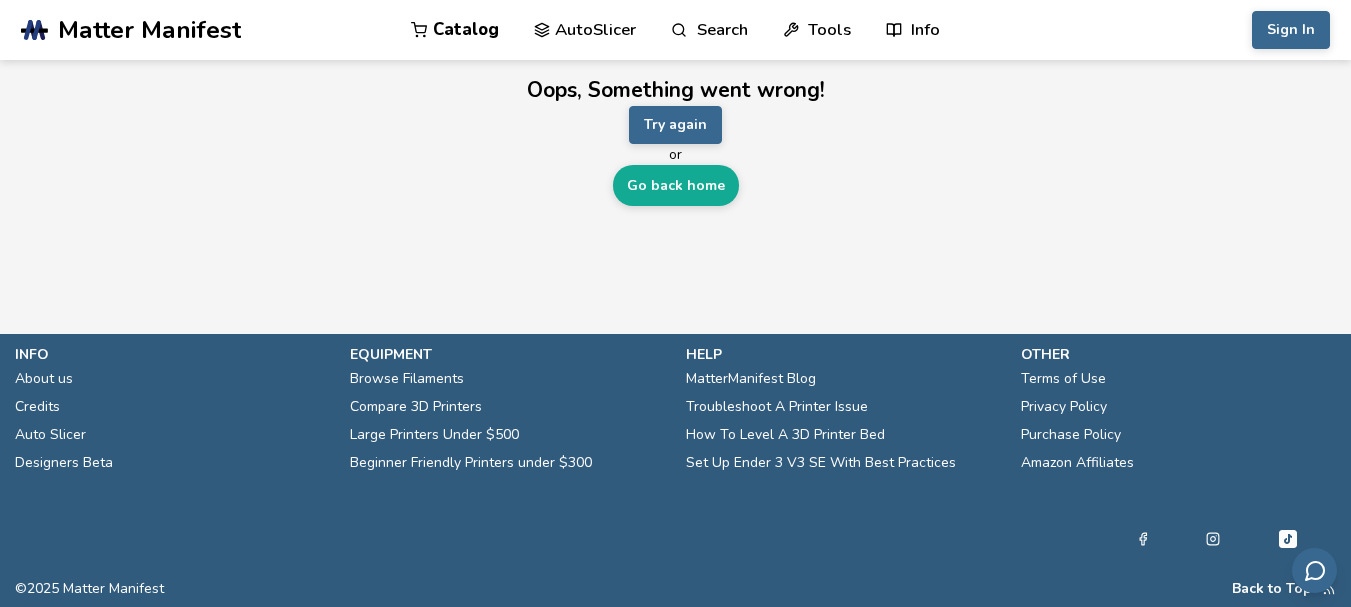scroll, scrollTop: 0, scrollLeft: 0, axis: both 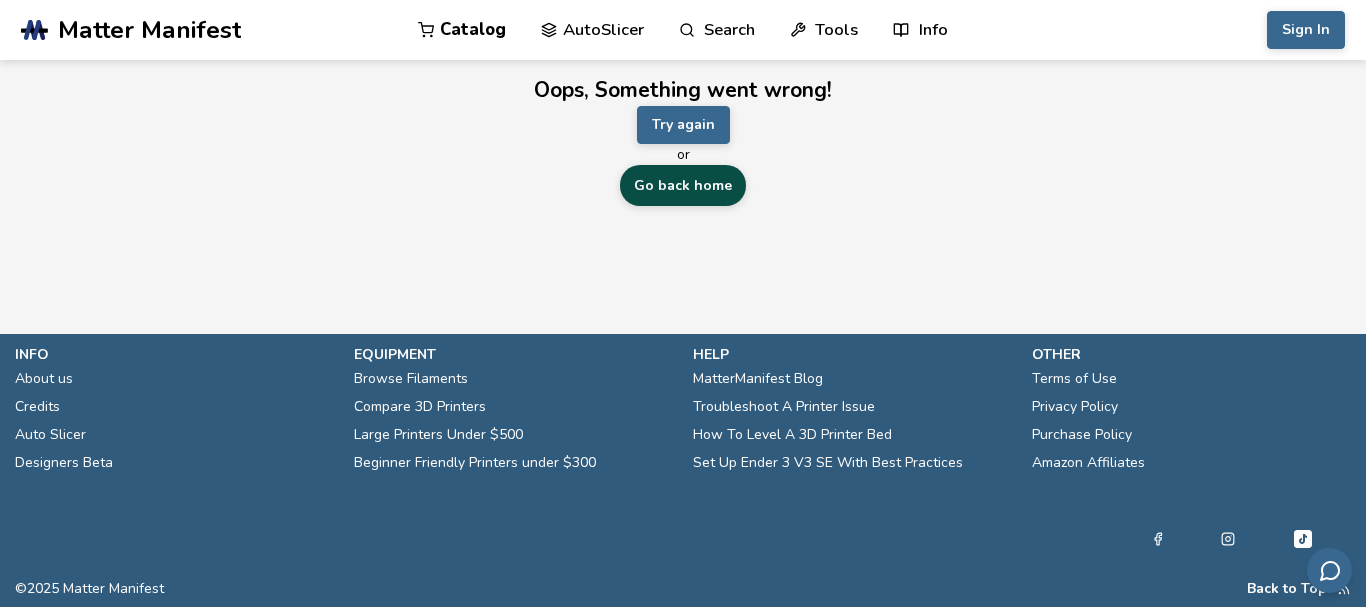 click on "Go back home" at bounding box center [683, 185] 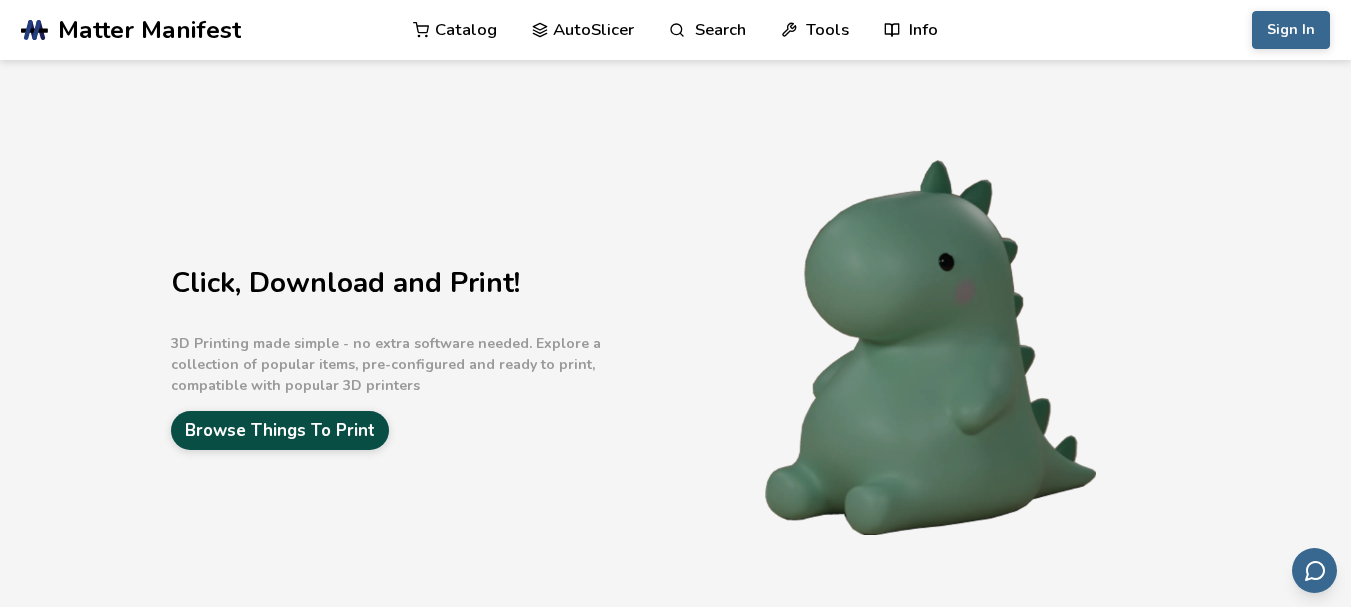 click on "Browse Things To Print" at bounding box center [280, 430] 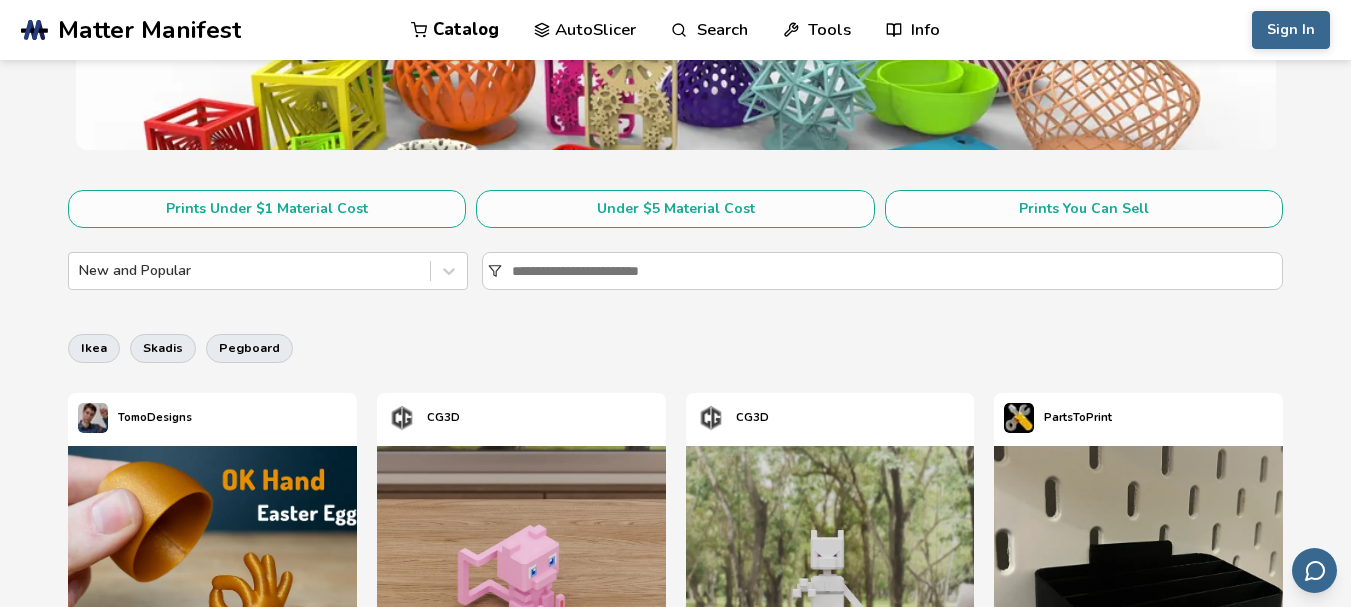 scroll, scrollTop: 300, scrollLeft: 0, axis: vertical 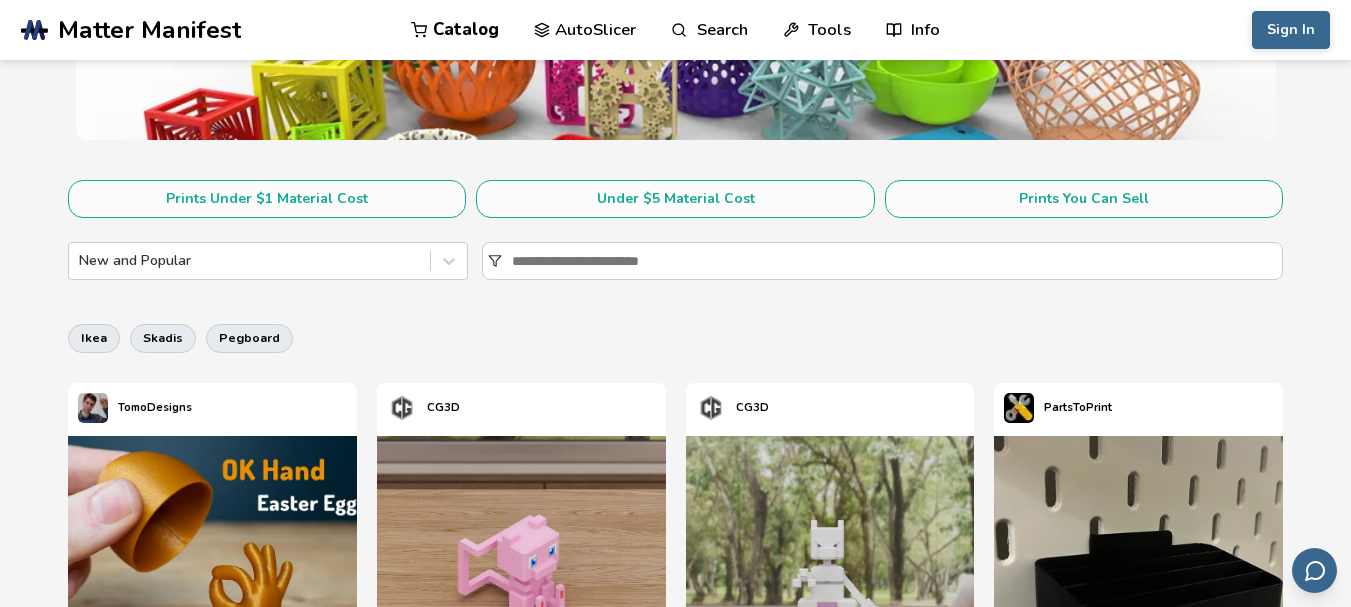 click on "Catalog" at bounding box center [455, 30] 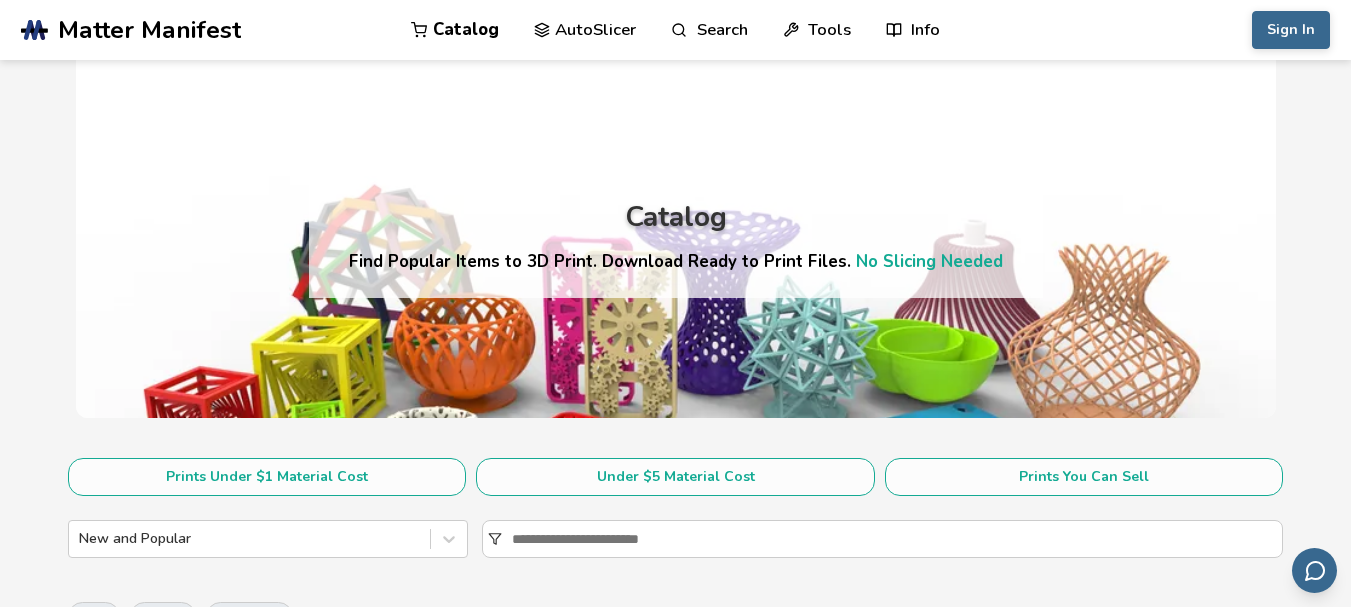 scroll, scrollTop: 0, scrollLeft: 0, axis: both 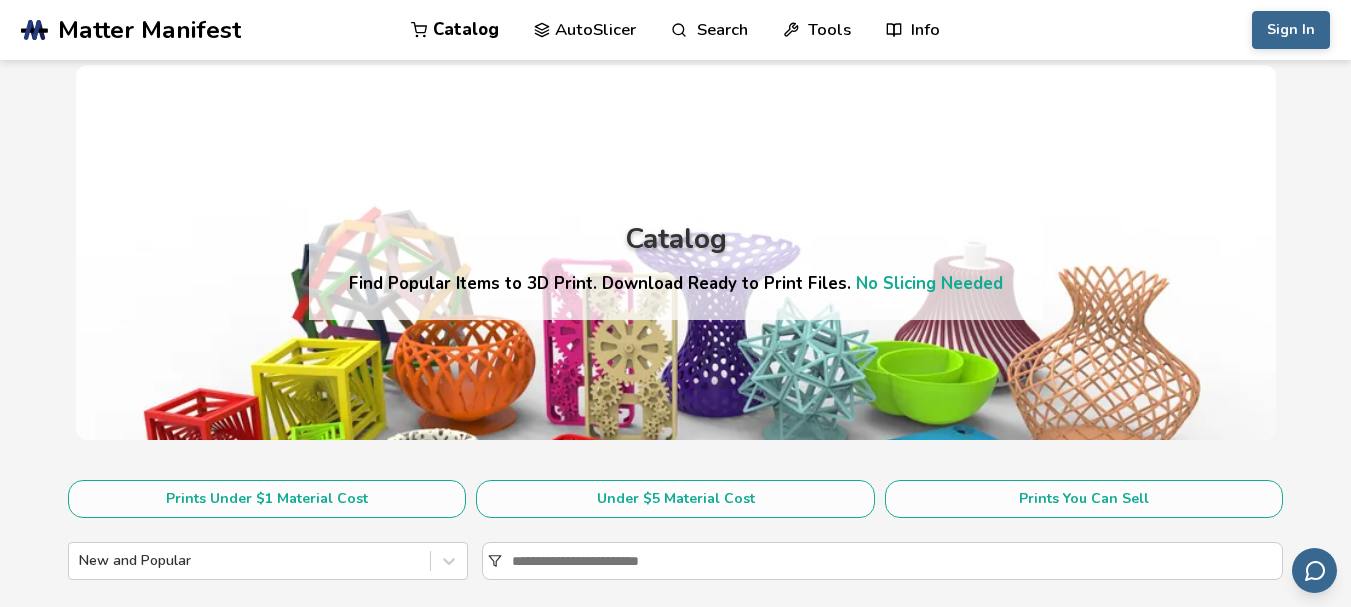 click on "AutoSlicer" at bounding box center [585, 30] 